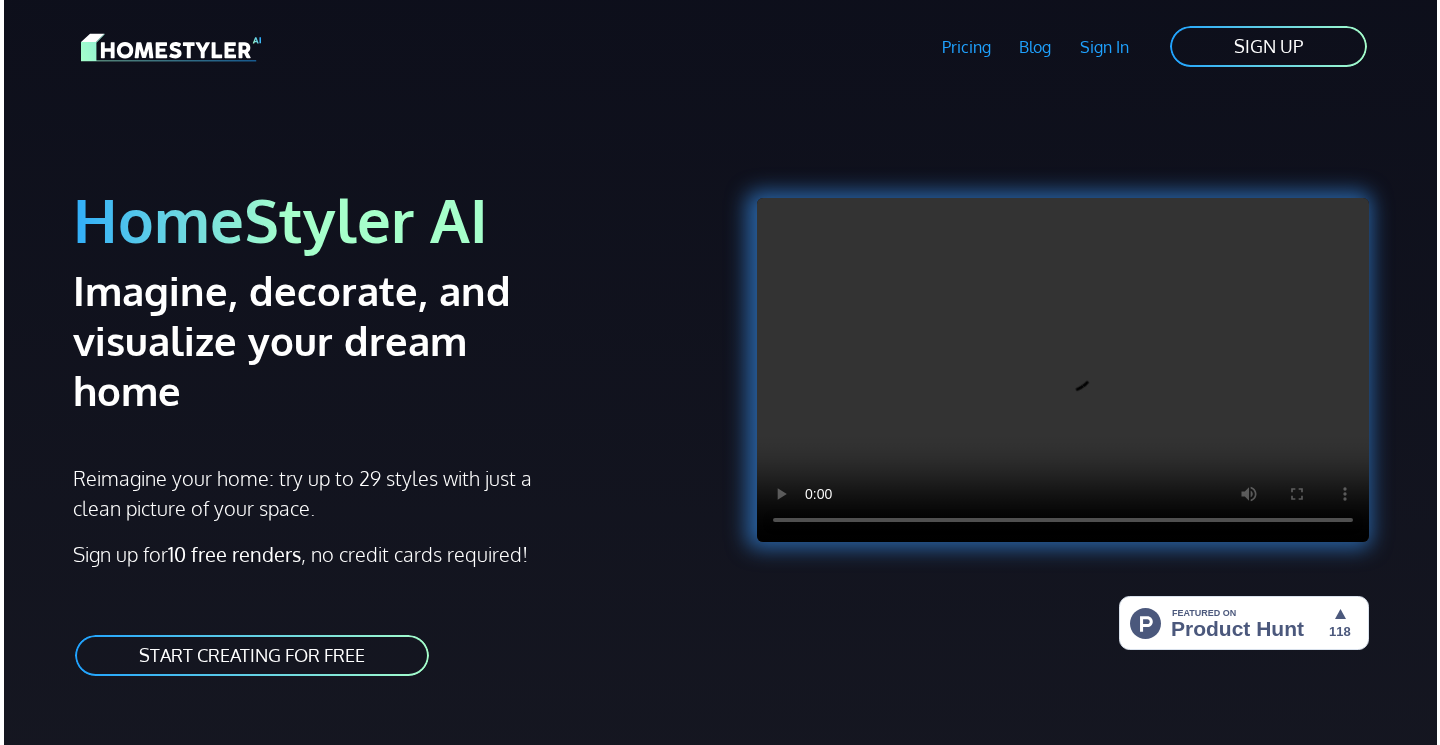 scroll, scrollTop: 0, scrollLeft: 0, axis: both 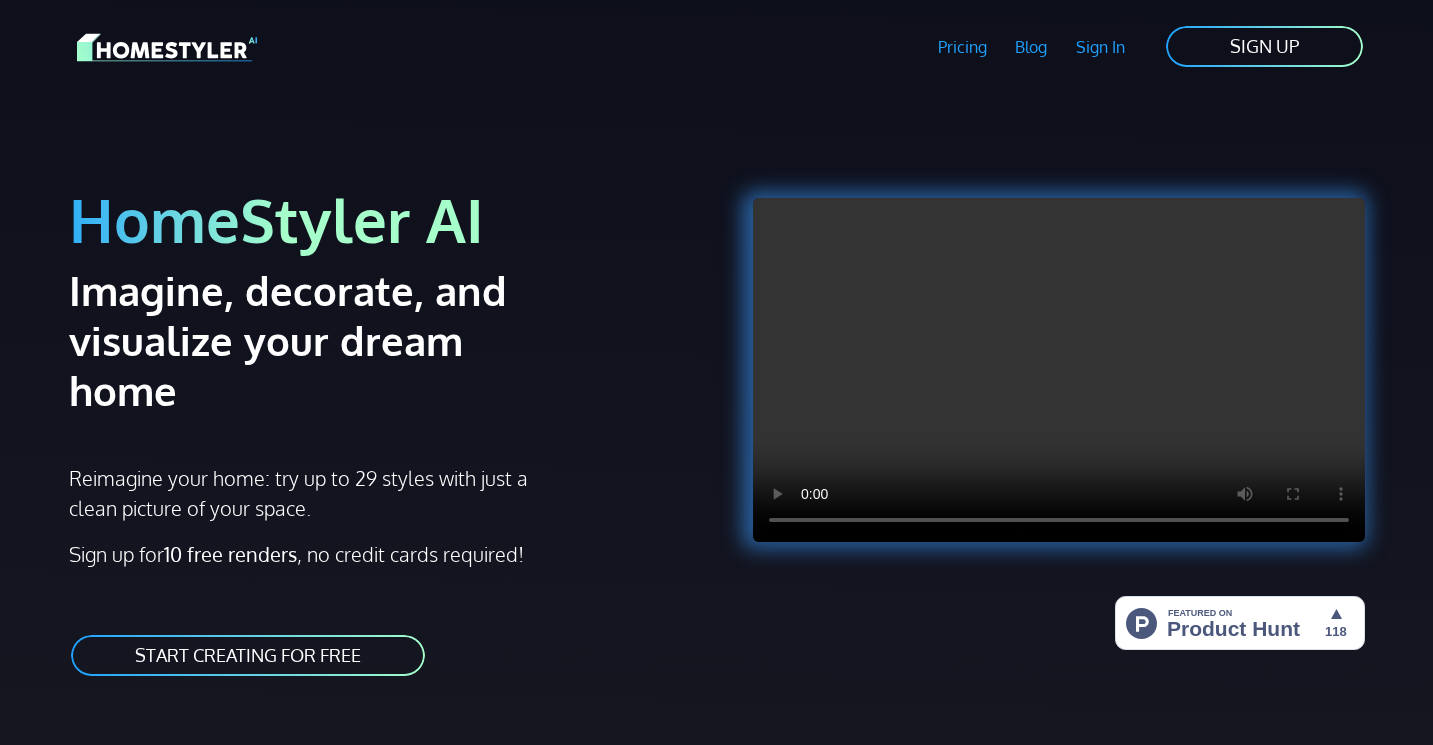 click on "Sign In" at bounding box center (1101, 47) 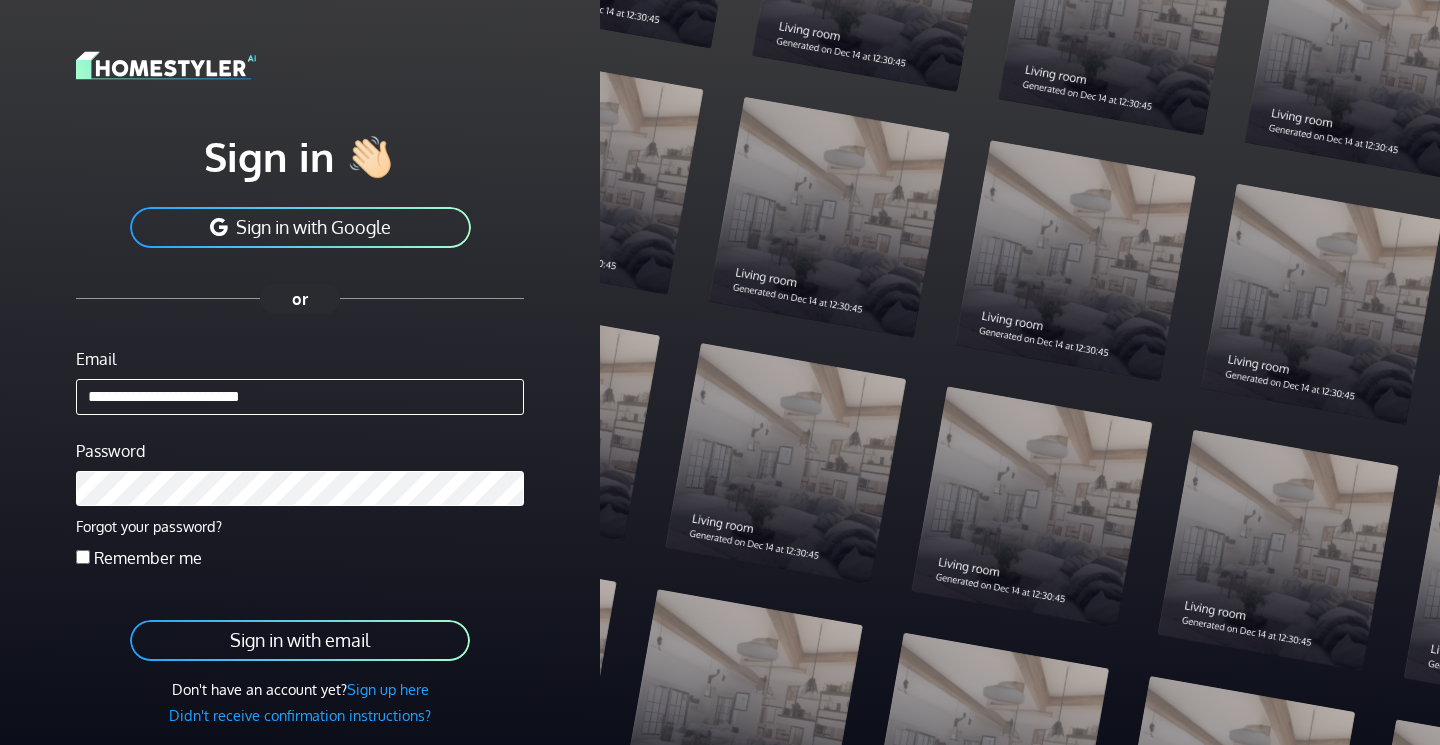 type on "**********" 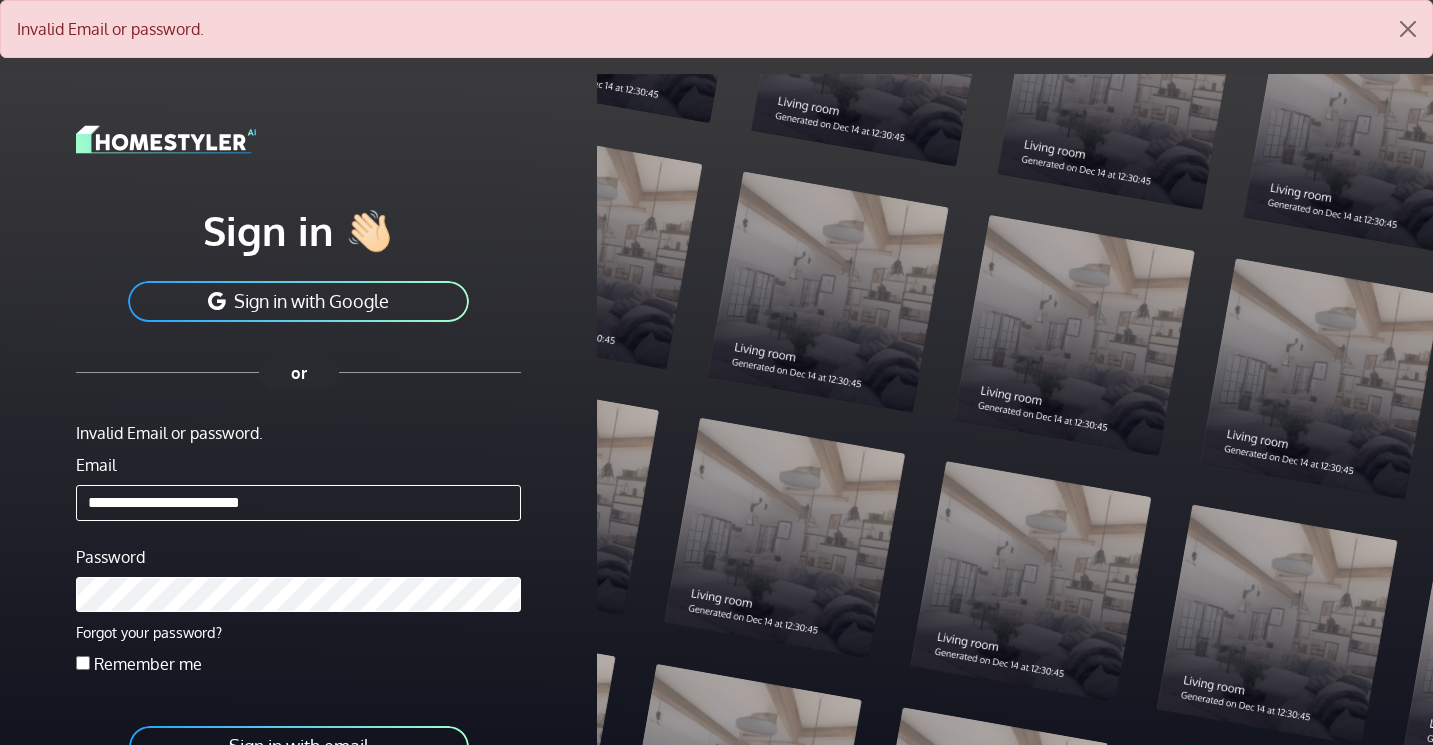 scroll, scrollTop: 0, scrollLeft: 0, axis: both 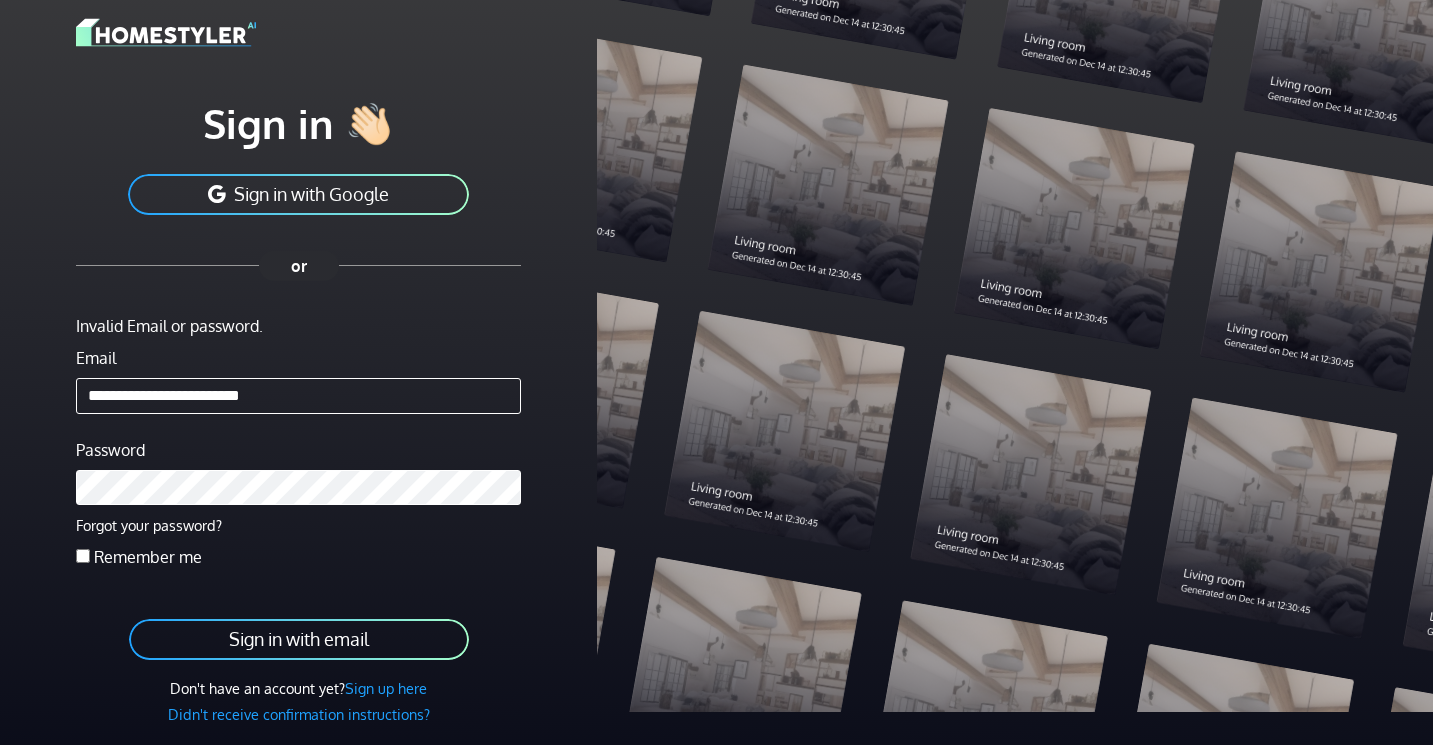 click on "Sign in with email" at bounding box center [299, 639] 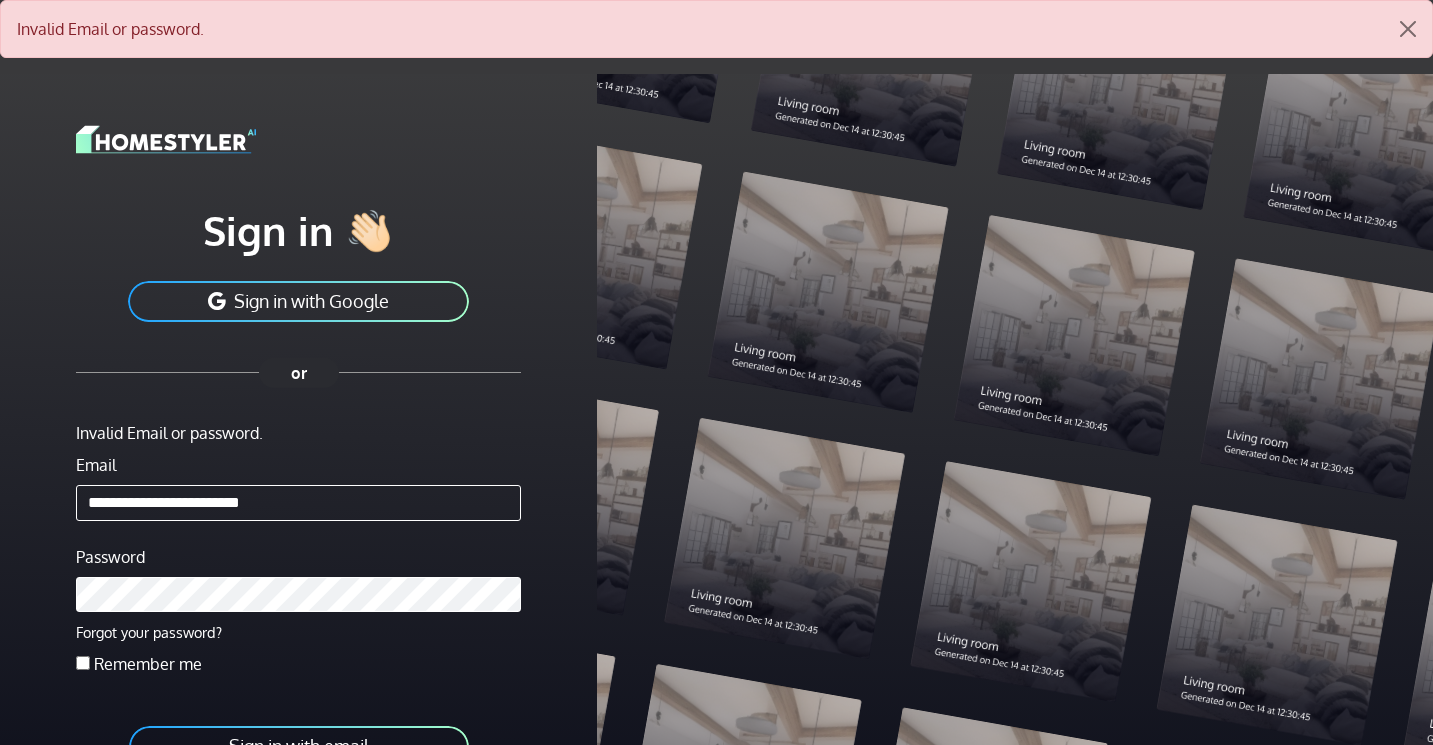scroll, scrollTop: 0, scrollLeft: 0, axis: both 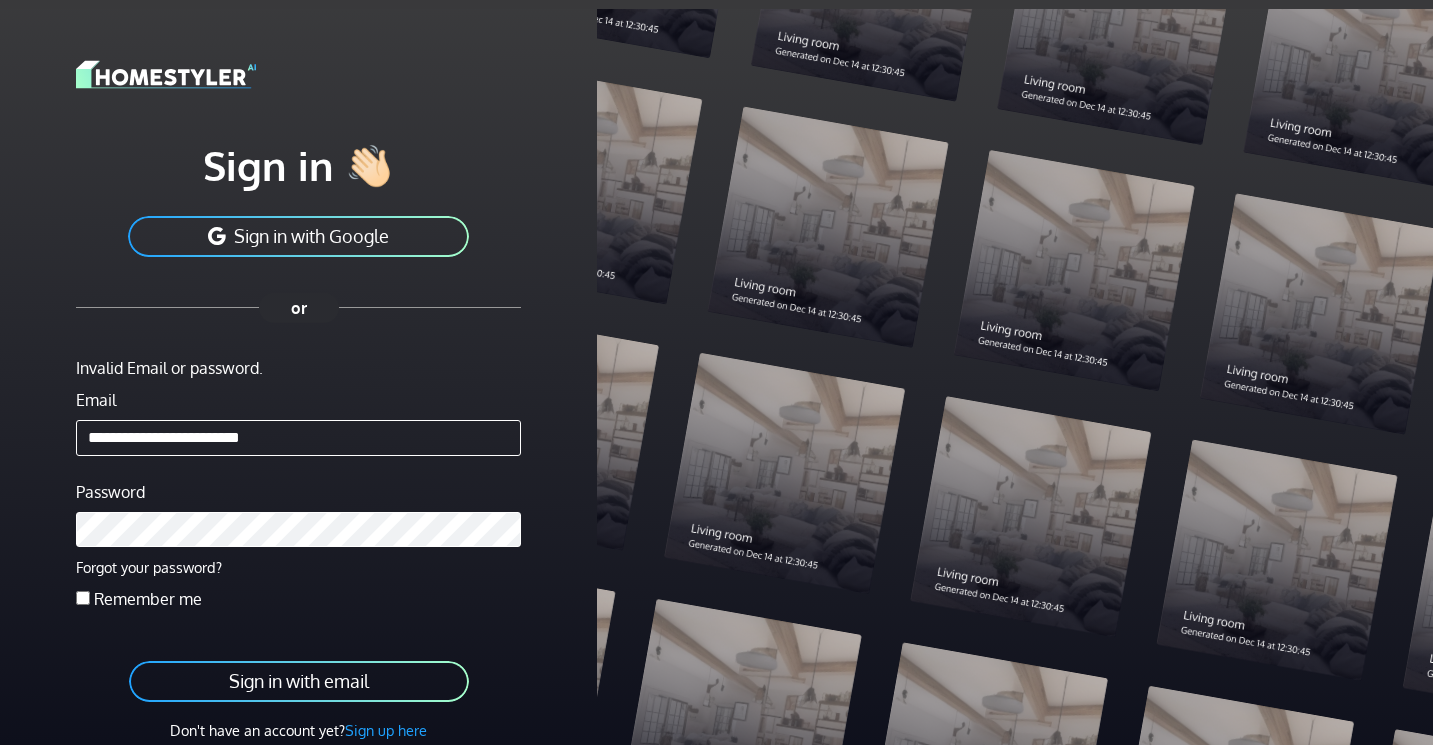 click on "Sign in with email" at bounding box center (299, 681) 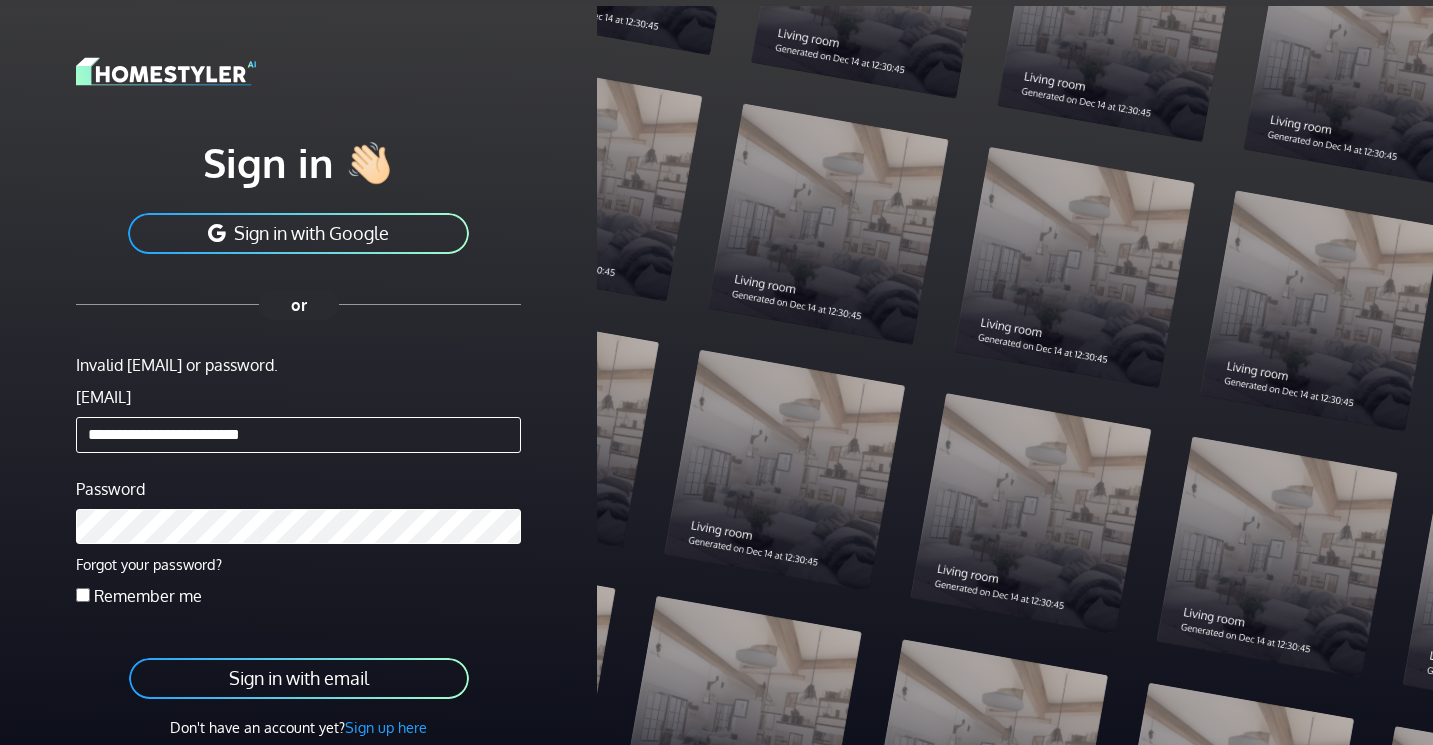 scroll, scrollTop: 79, scrollLeft: 0, axis: vertical 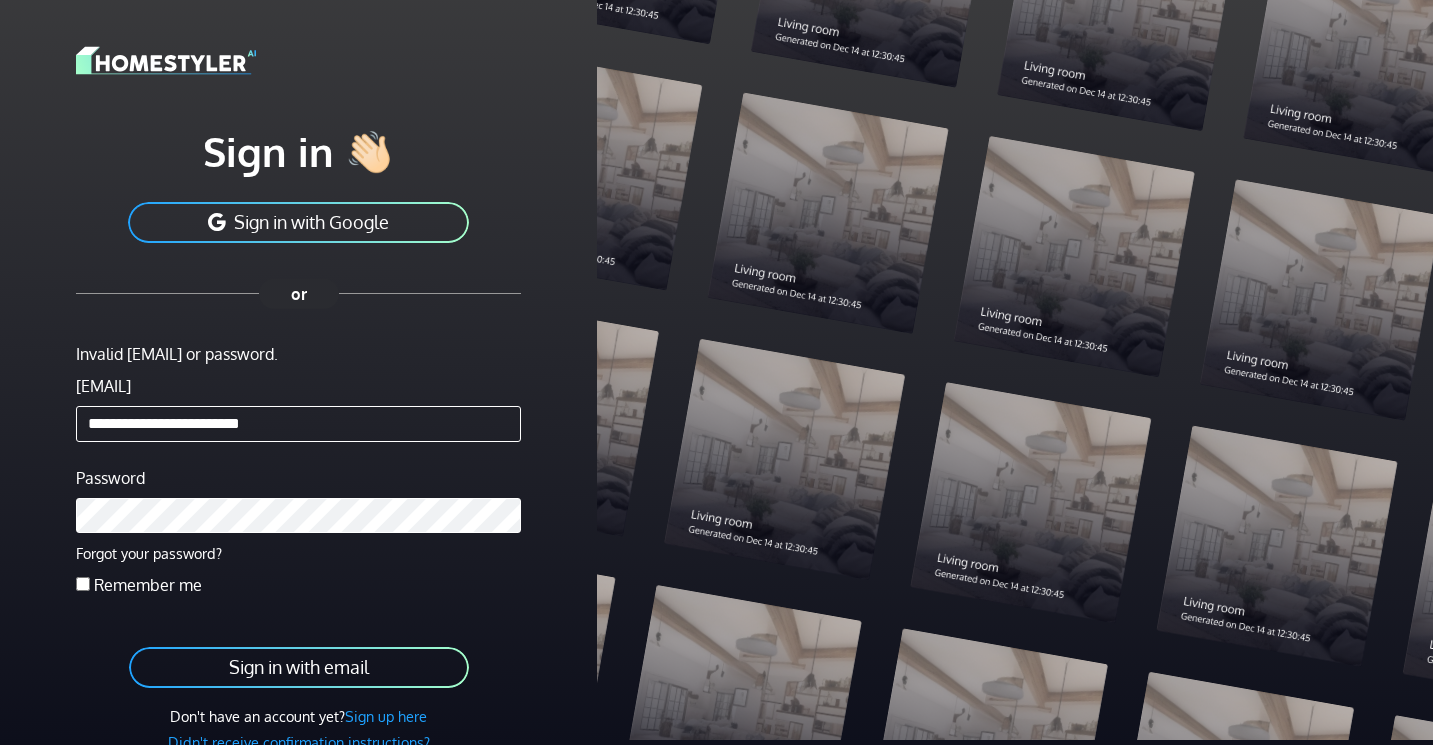 click on "Sign in with email" at bounding box center [299, 667] 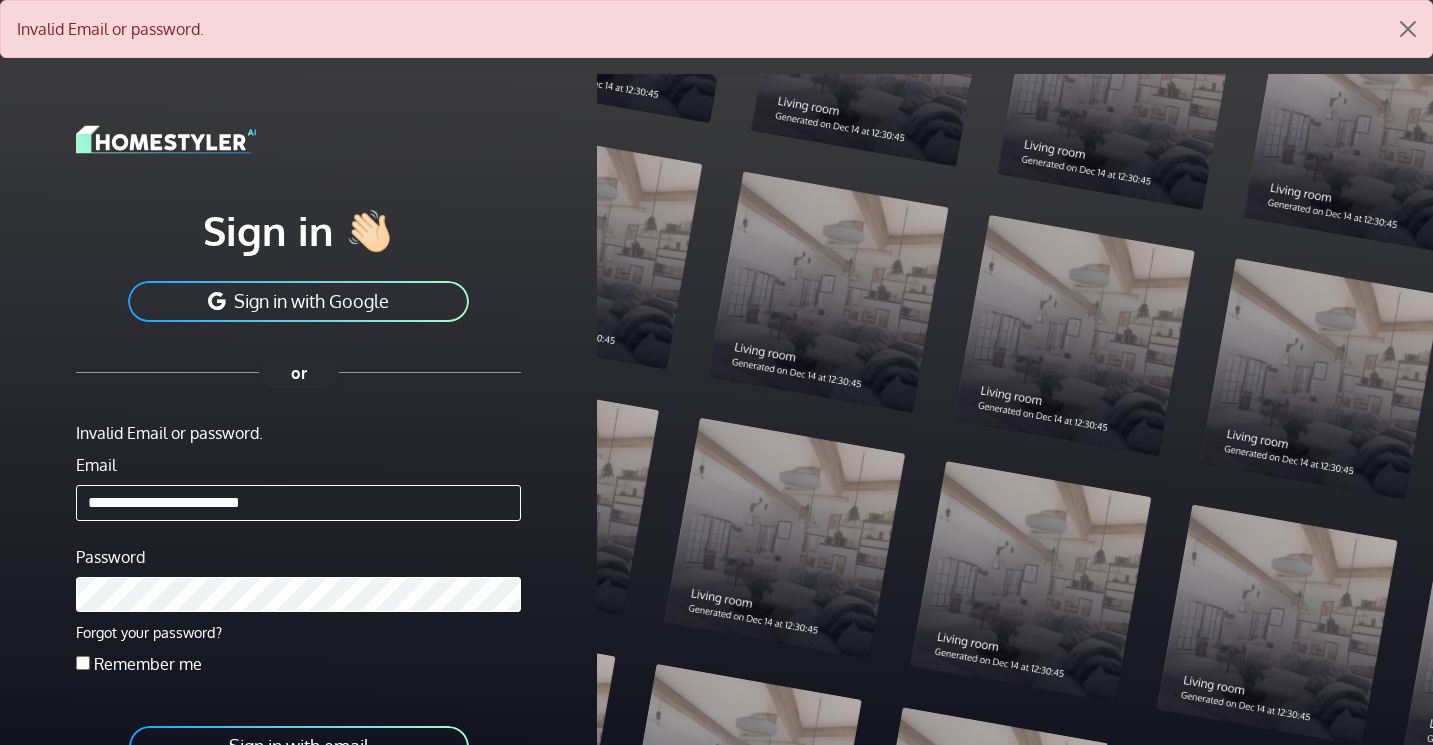scroll, scrollTop: 0, scrollLeft: 0, axis: both 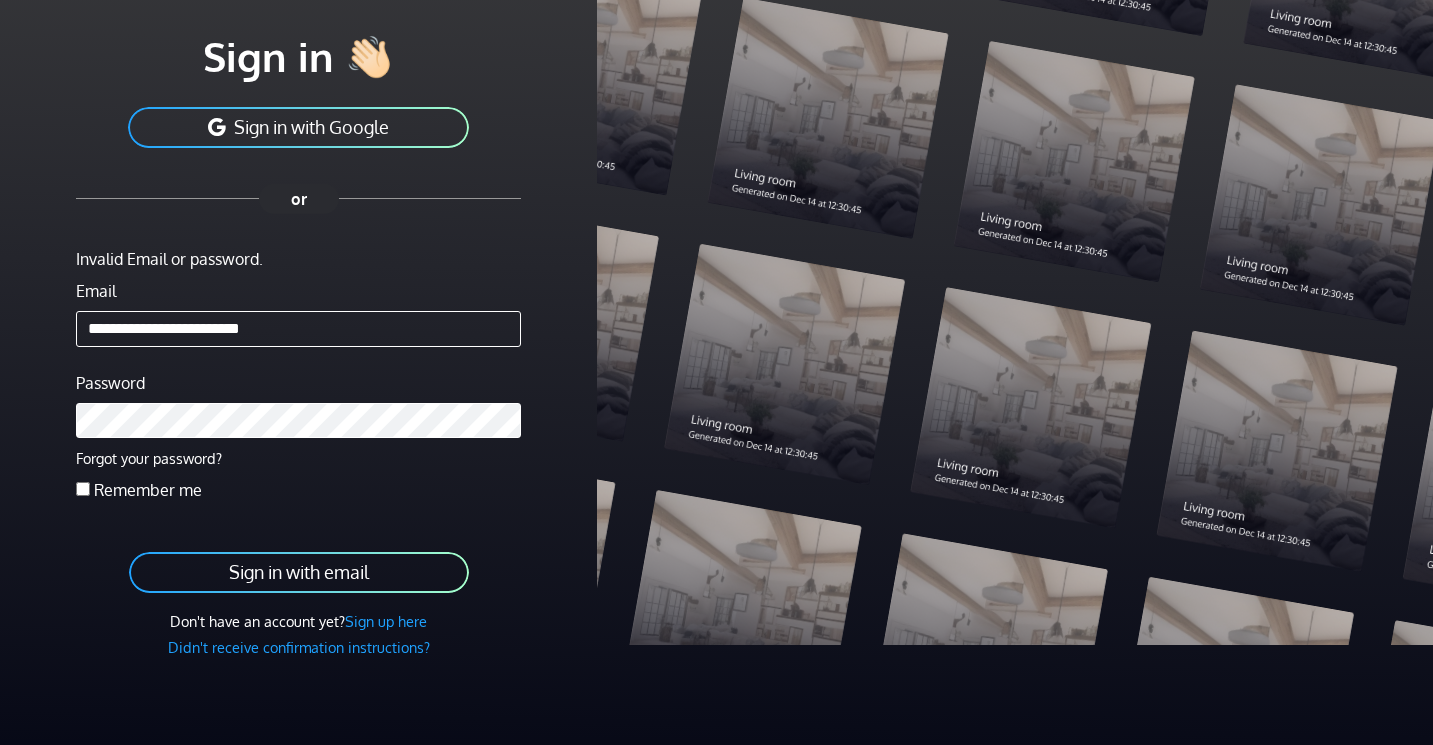 click on "Sign in with email" at bounding box center (299, 572) 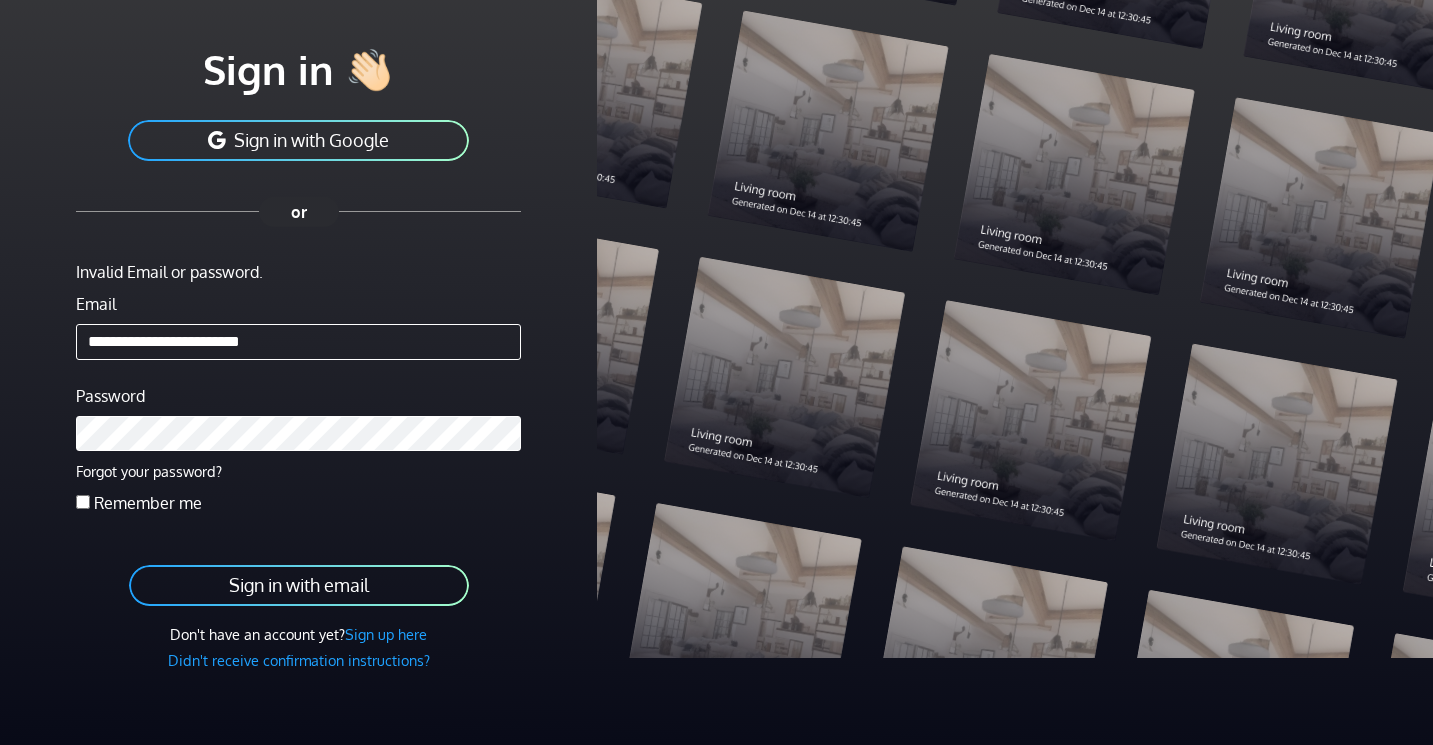 scroll, scrollTop: 162, scrollLeft: 0, axis: vertical 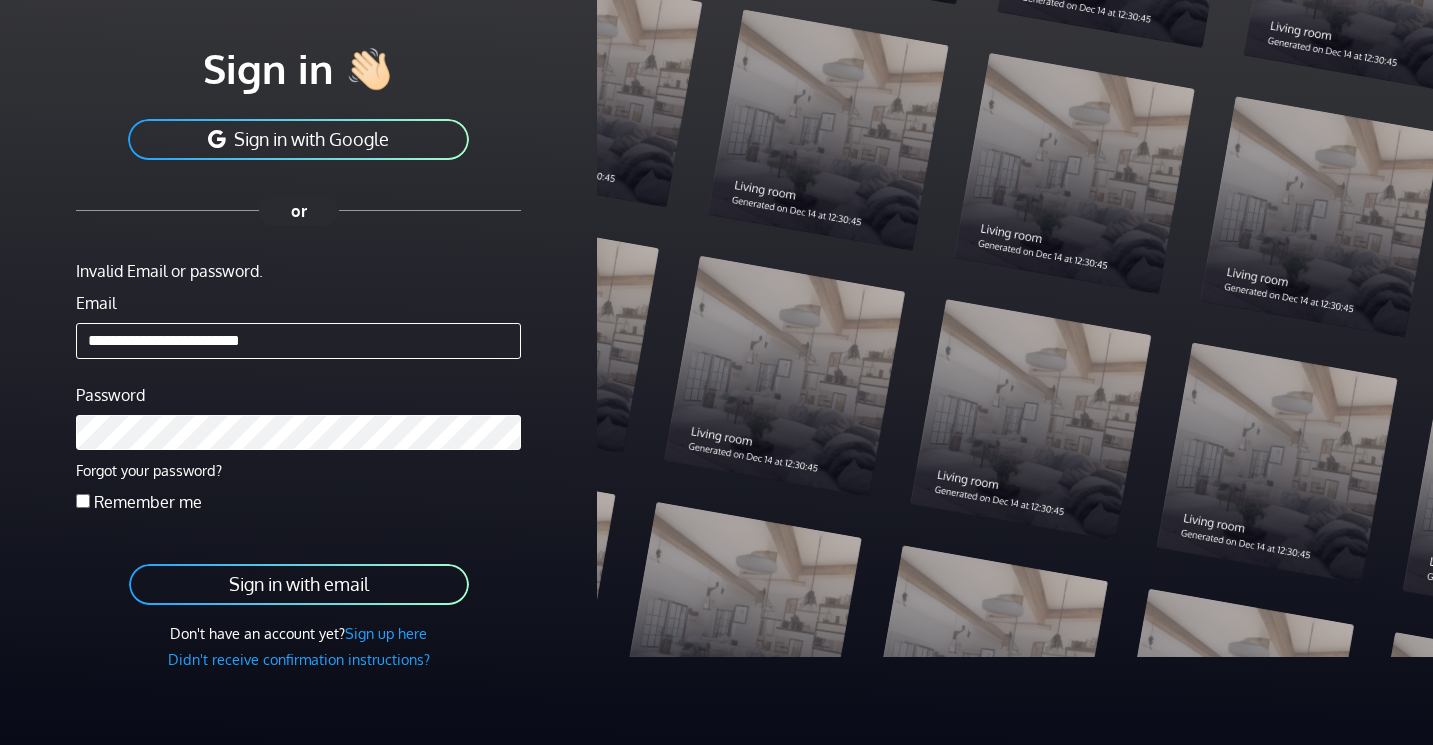 click on "Sign in with email" at bounding box center (299, 584) 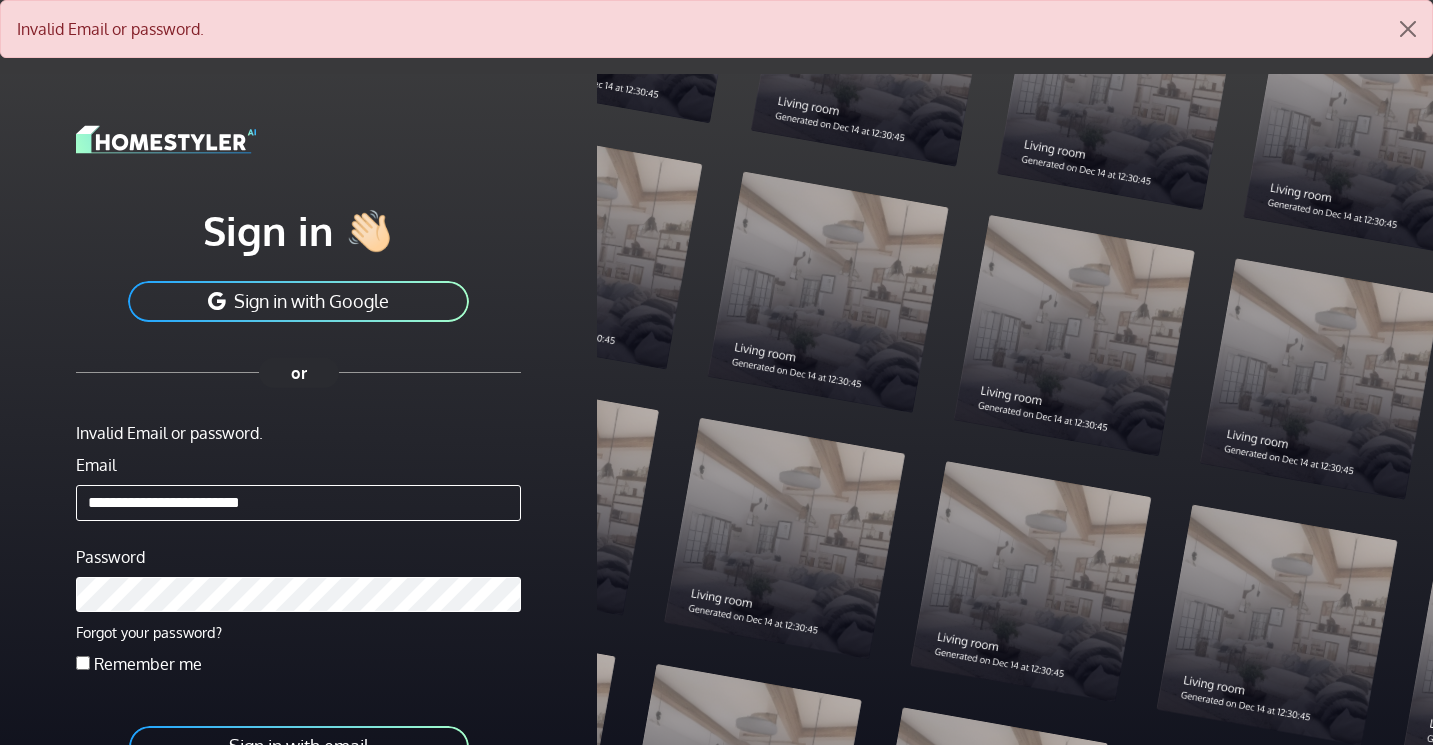scroll, scrollTop: 0, scrollLeft: 0, axis: both 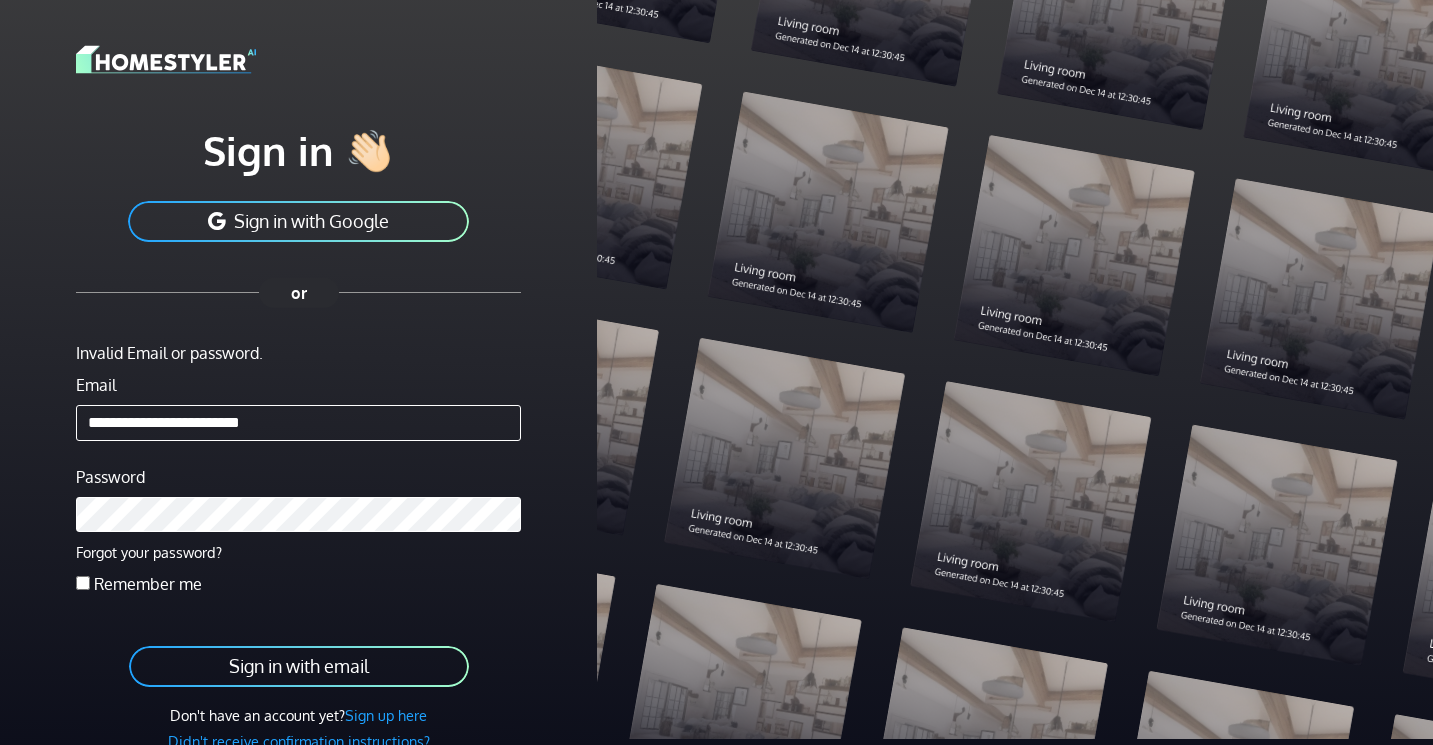click on "Sign in with email" at bounding box center [299, 666] 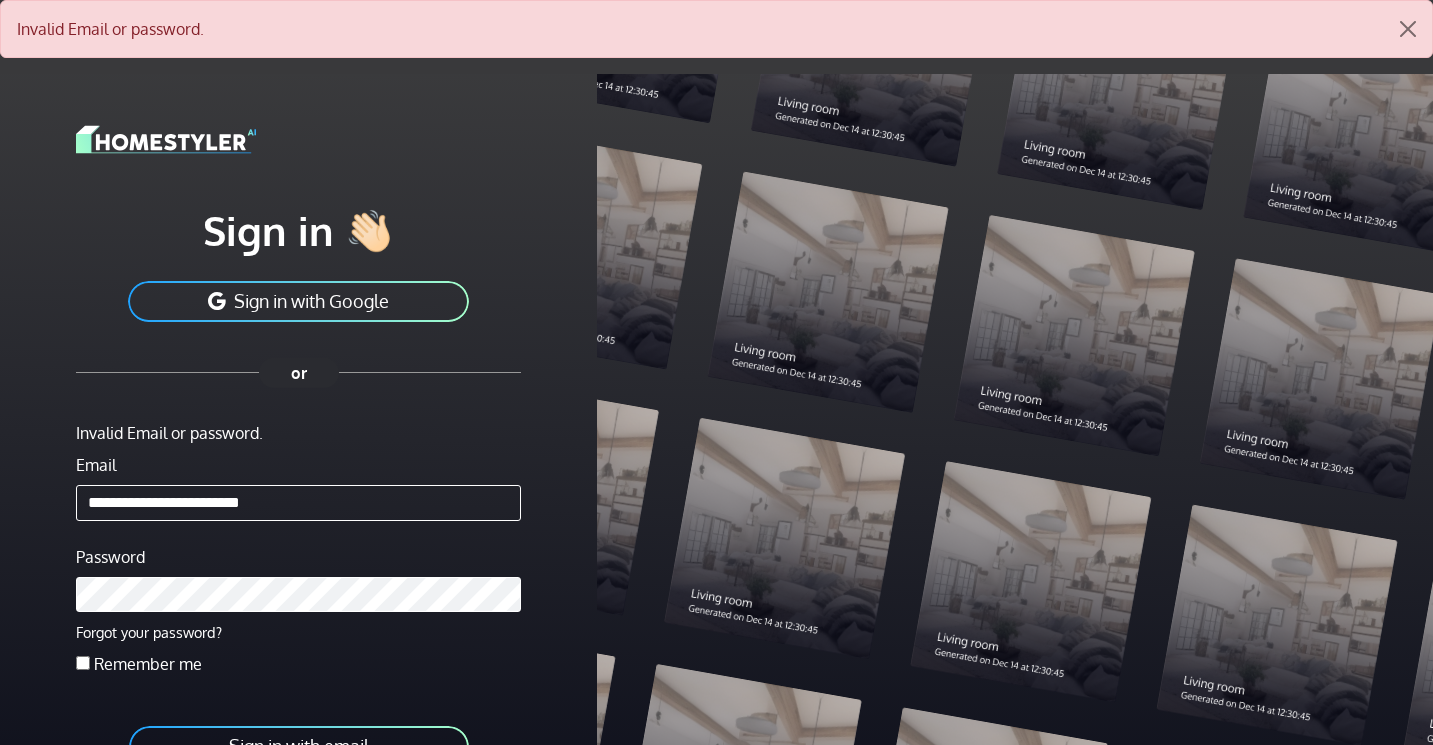 scroll, scrollTop: 0, scrollLeft: 0, axis: both 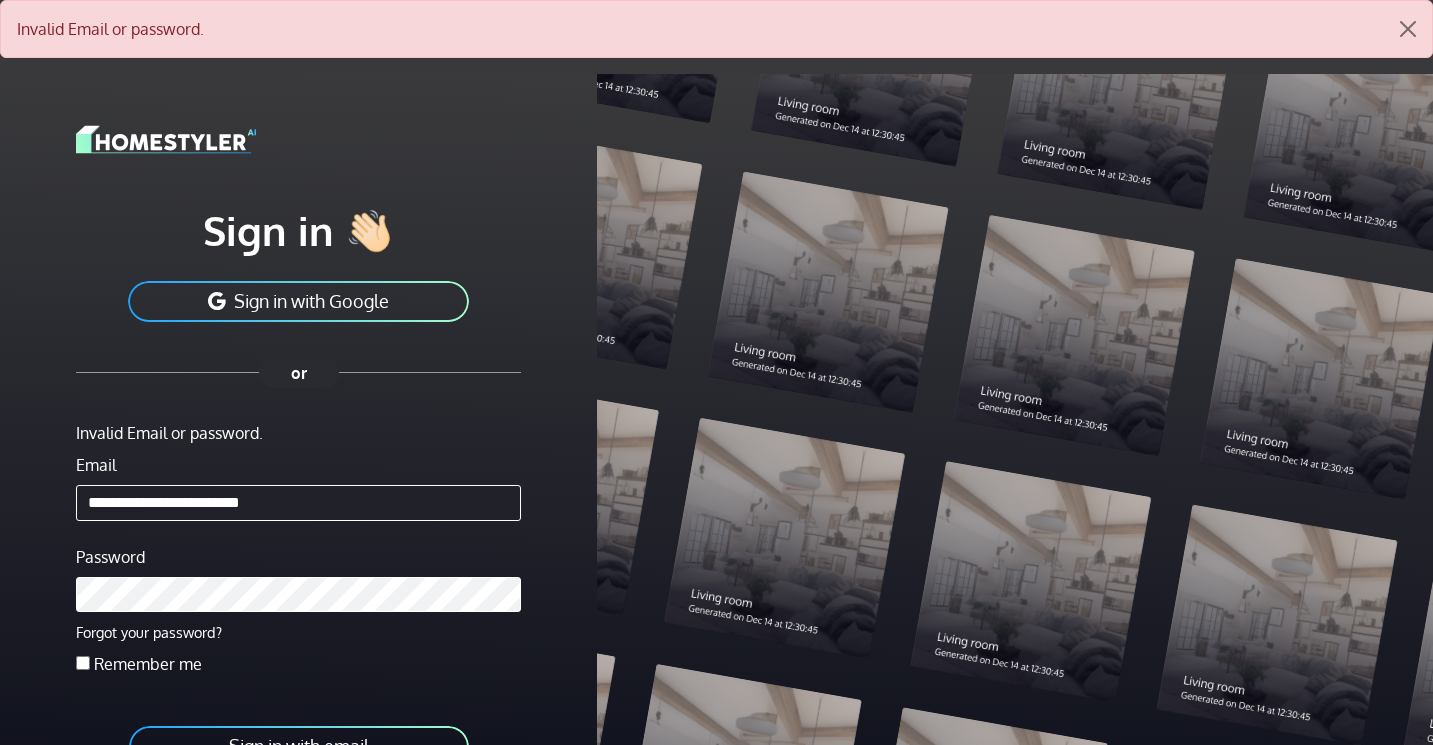 click on "**********" at bounding box center [298, 503] 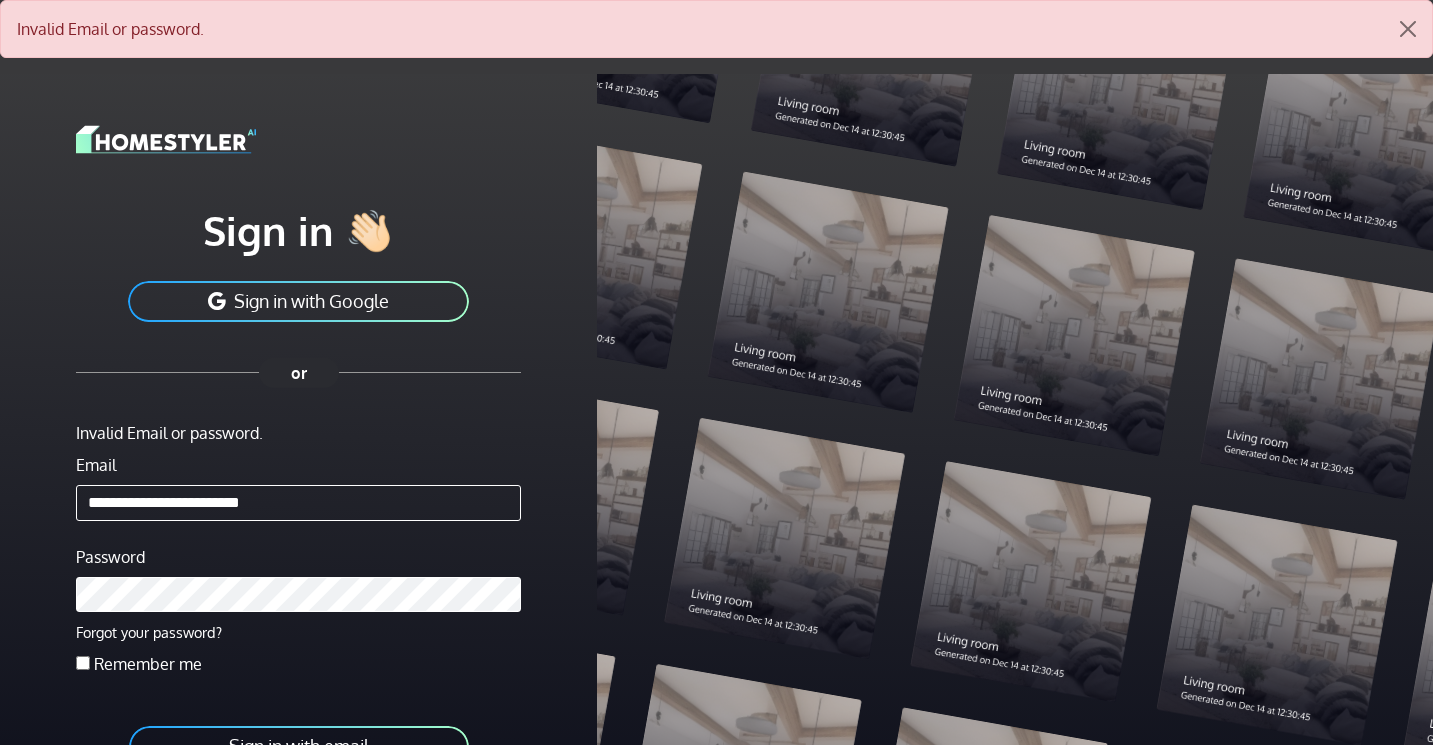 click on "Invalid Email or password." at bounding box center [298, 433] 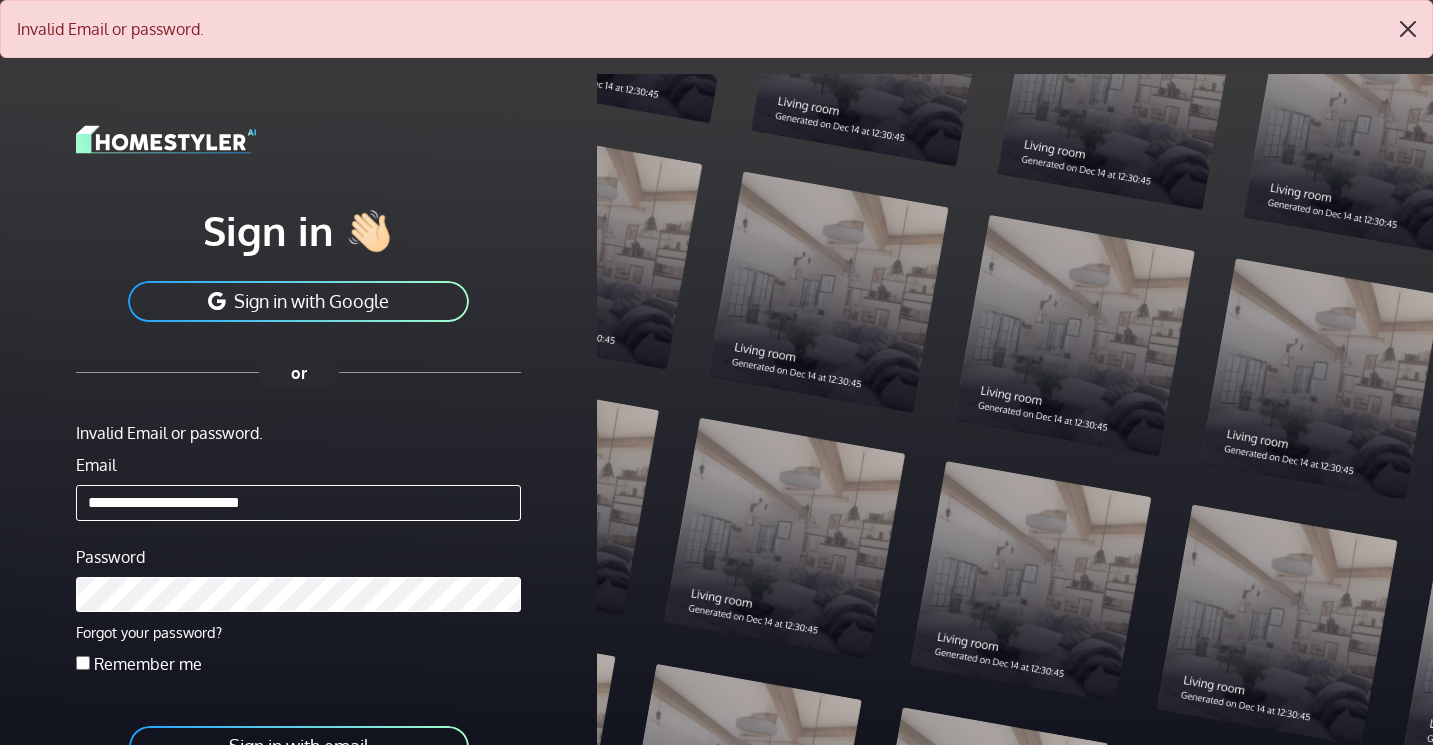 click at bounding box center [1408, 29] 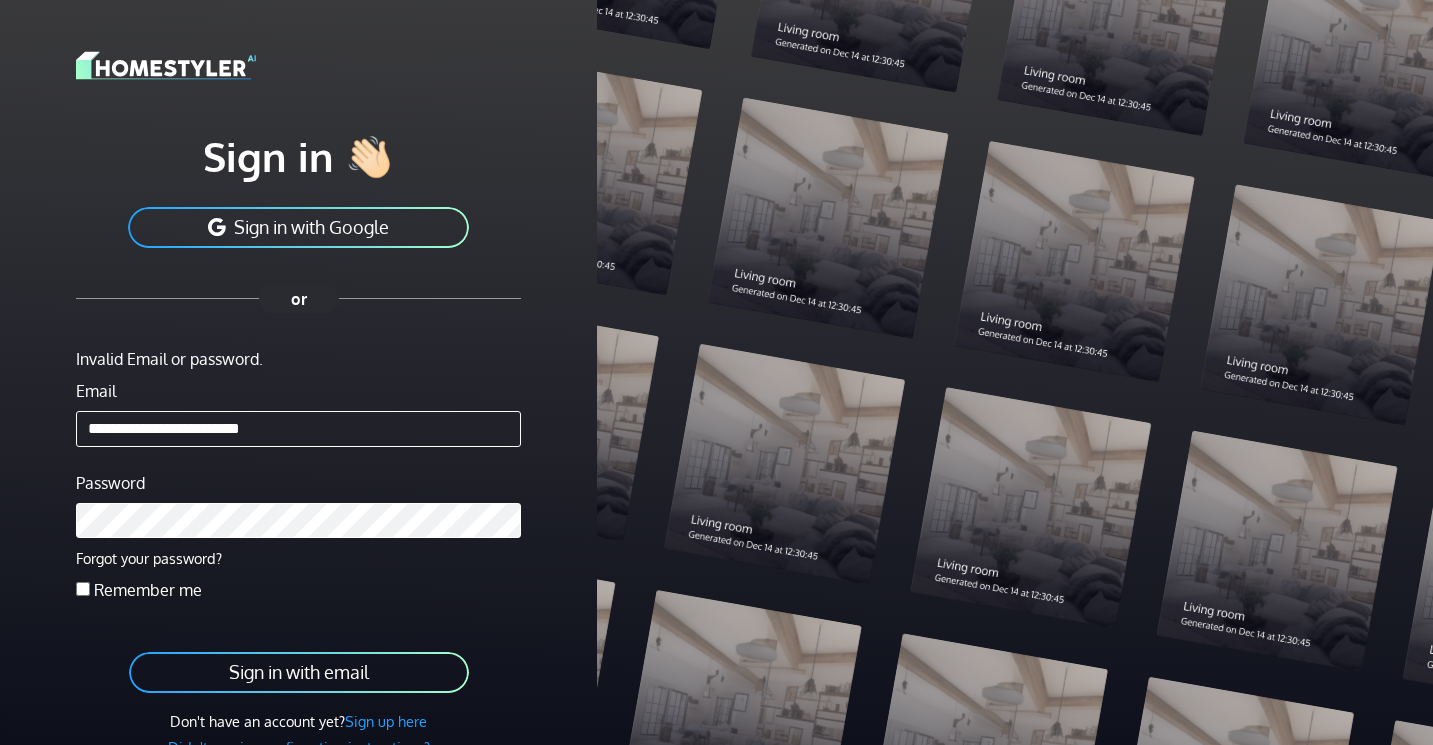 click on "Sign in with Google" at bounding box center [298, 227] 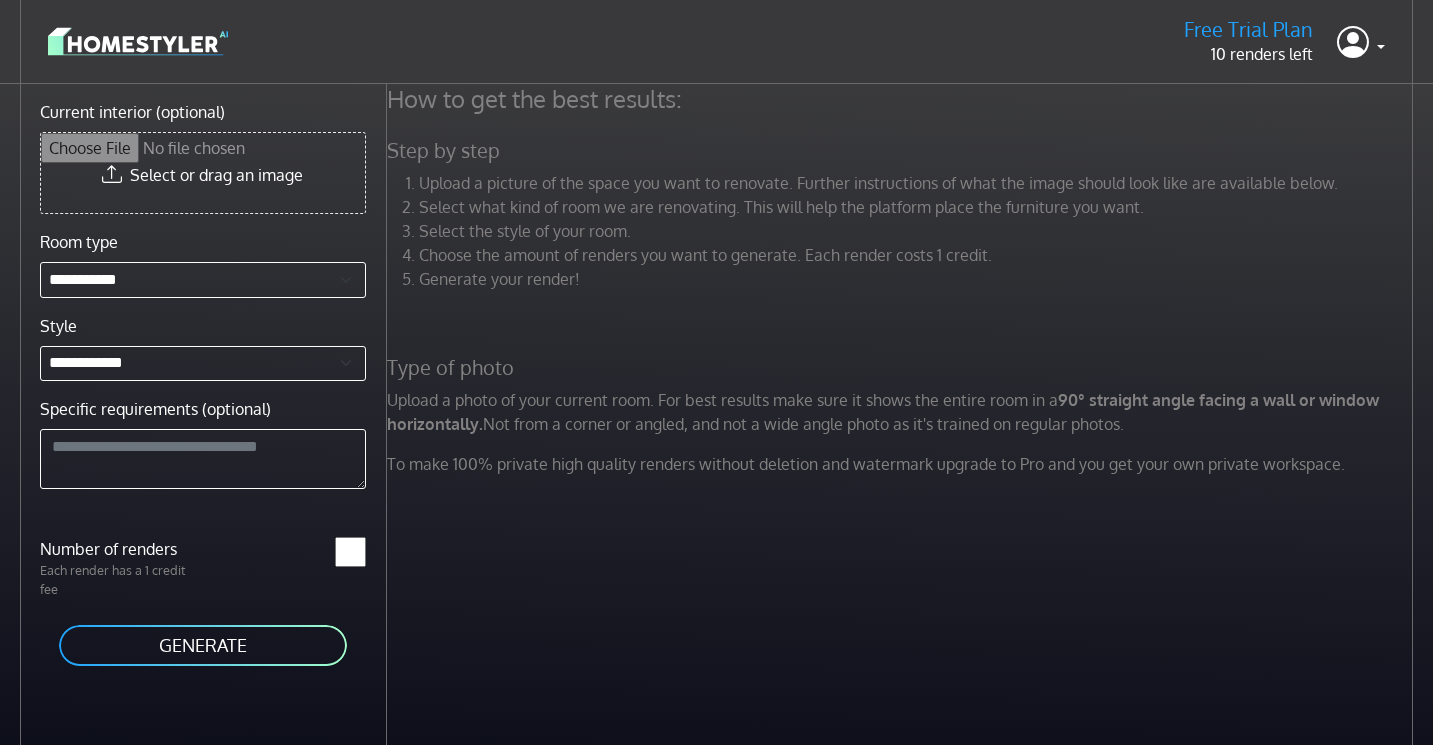 scroll, scrollTop: 0, scrollLeft: 0, axis: both 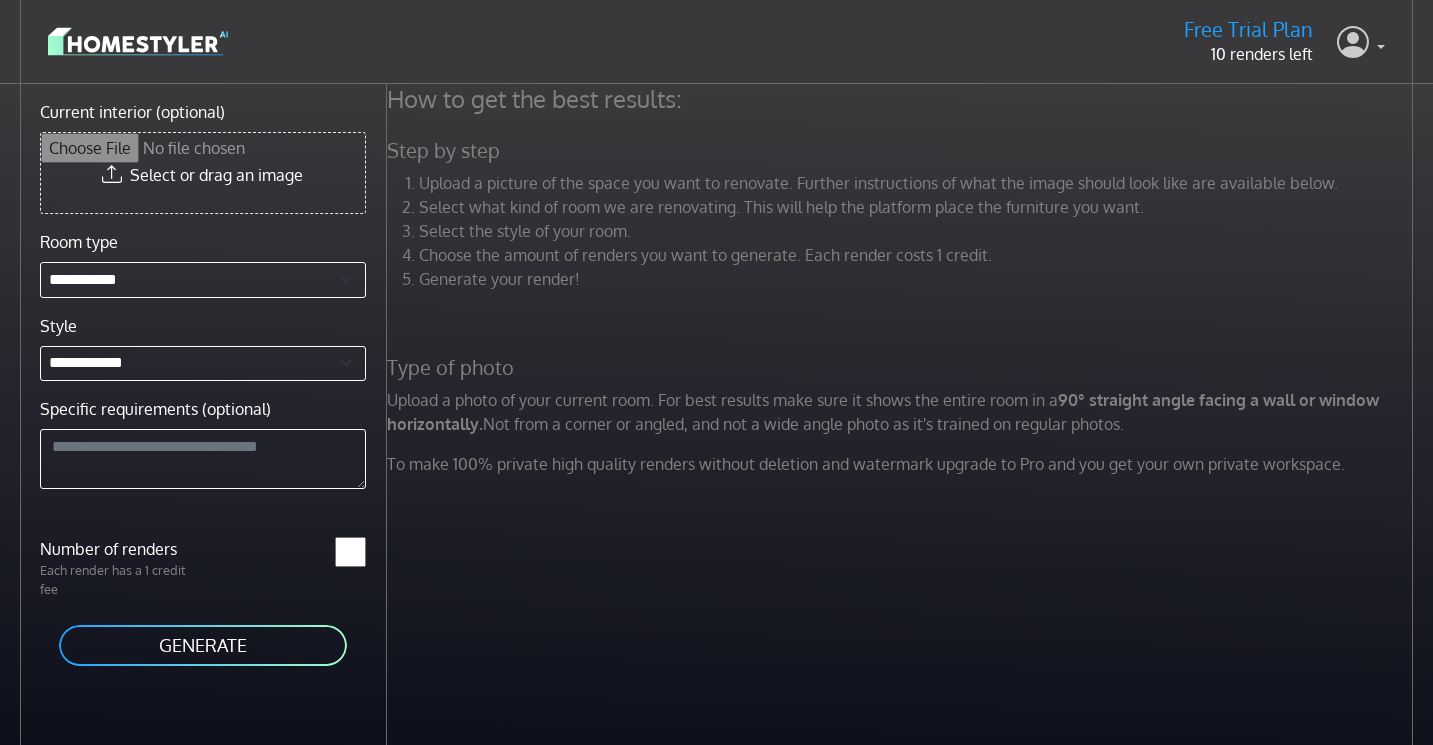 click at bounding box center (1353, 41) 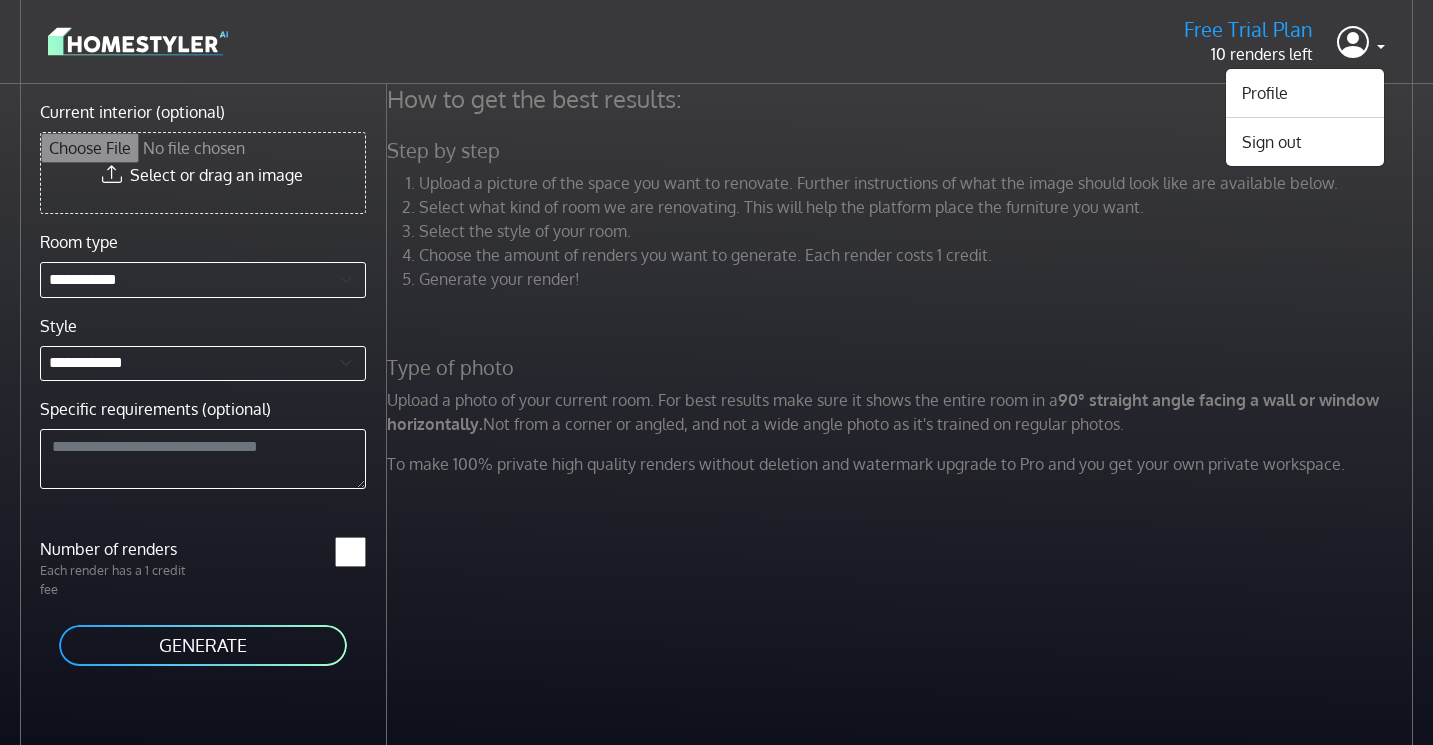 click on "How to get the best results:
Step by step
Upload a picture of the space you want to renovate. Further instructions of what the image should look like are available below.
Select what kind of room we are renovating. This will help the platform place the furniture you want.
Select the style of your room.
Choose the amount of renders you want to generate. Each render costs 1 credit.
Generate your render!
Type of photo
Upload a photo of your current room. For best results make sure it shows the entire room in a
90° straight angle facing a wall or window horizontally.
Not from a corner or angled, and not a wide angle photo as it's trained on regular photos.
To make 100% private high quality renders without deletion and watermark upgrade to Pro and you get your own private workspace." at bounding box center [902, 288] 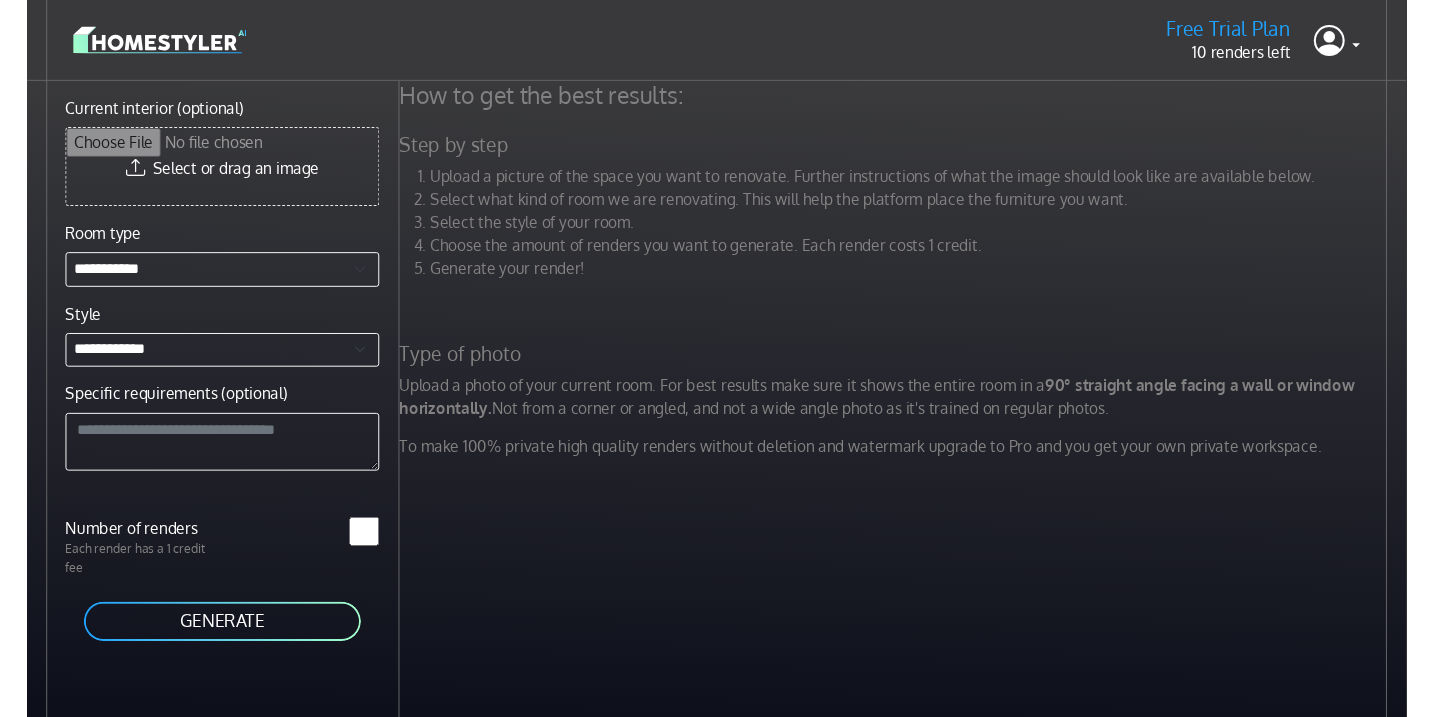 scroll, scrollTop: 0, scrollLeft: 0, axis: both 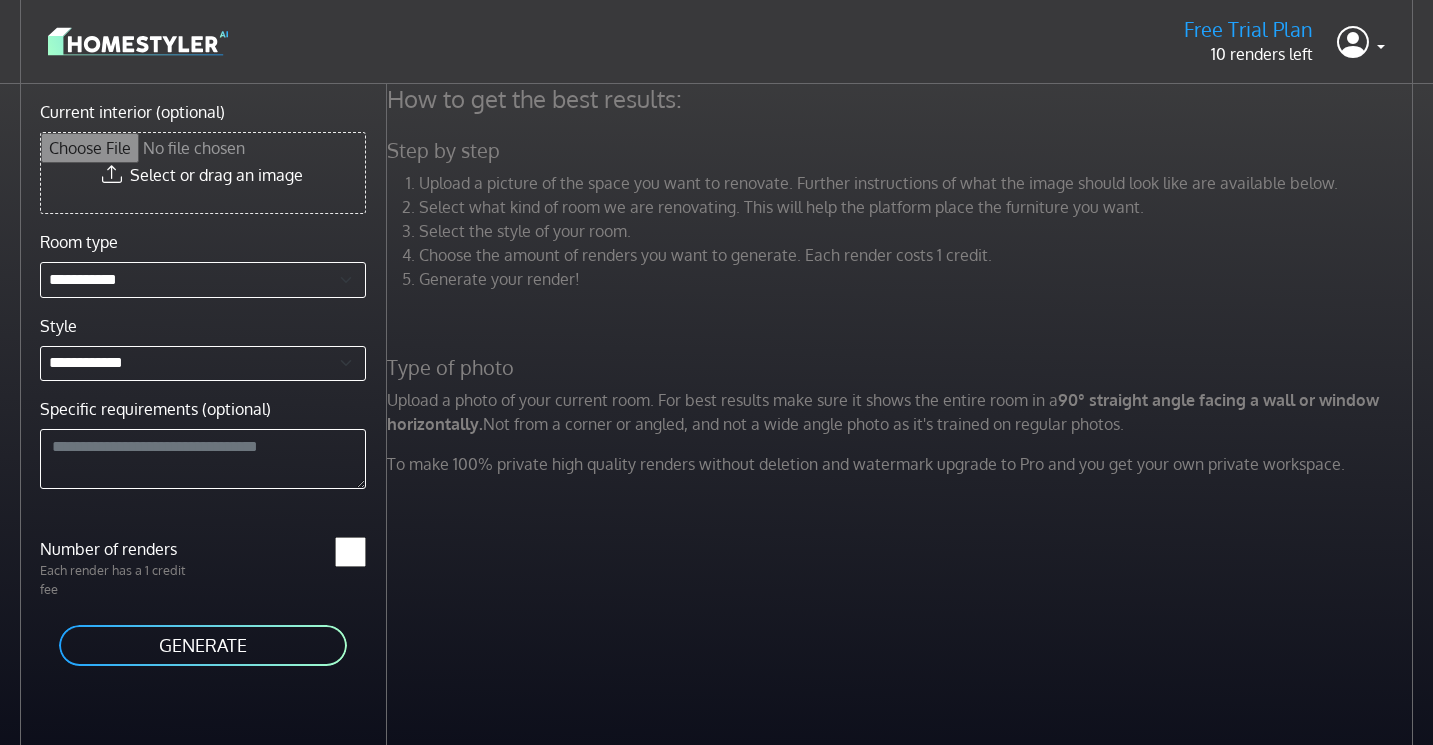 click on "Current interior (optional)" at bounding box center (203, 173) 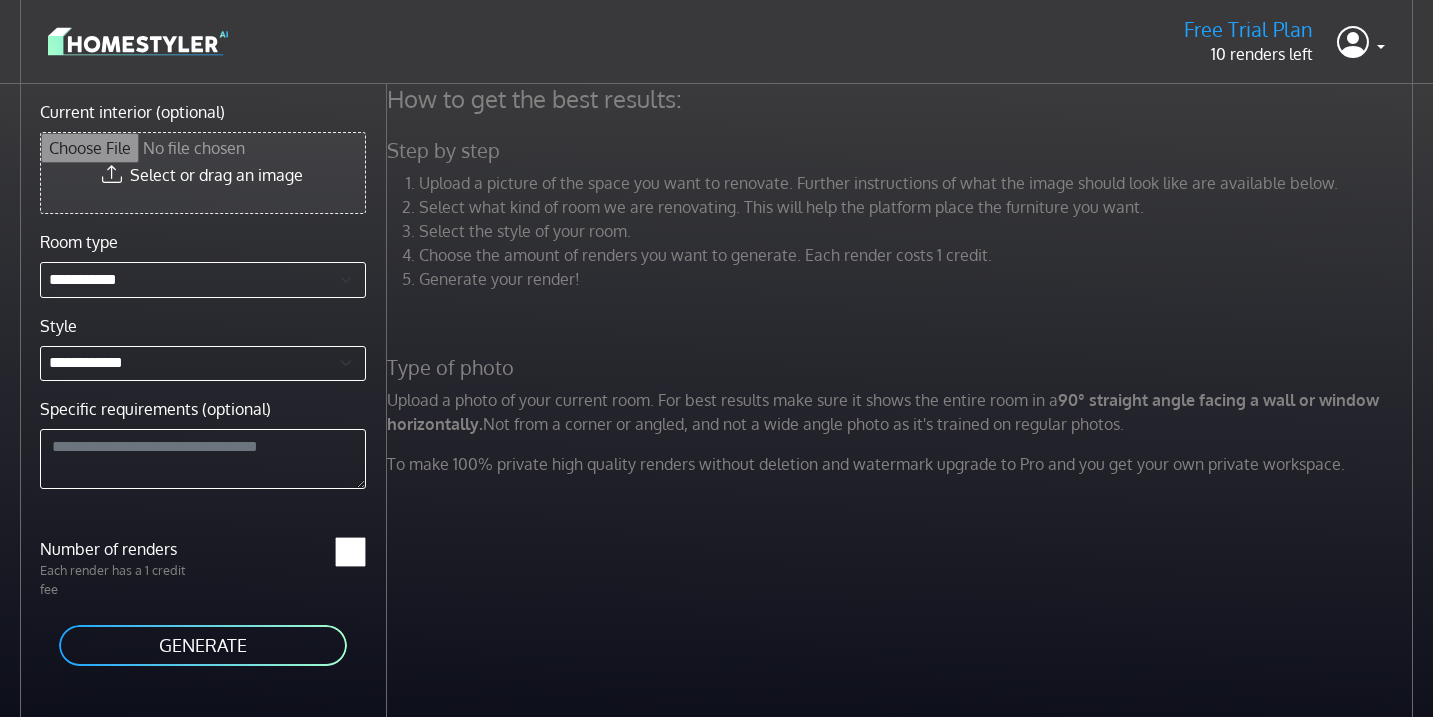 click on "Current interior (optional)" at bounding box center [203, 173] 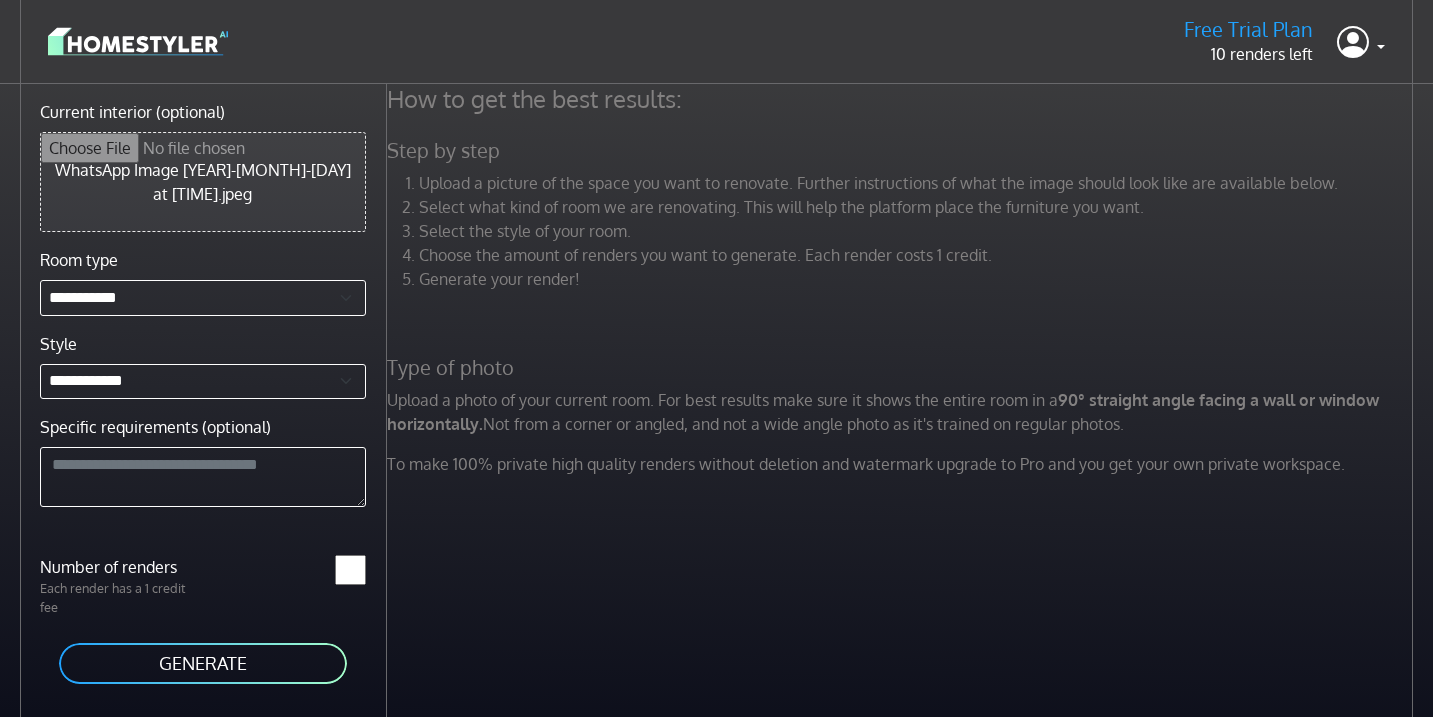 click on "Current interior (optional)" at bounding box center (203, 182) 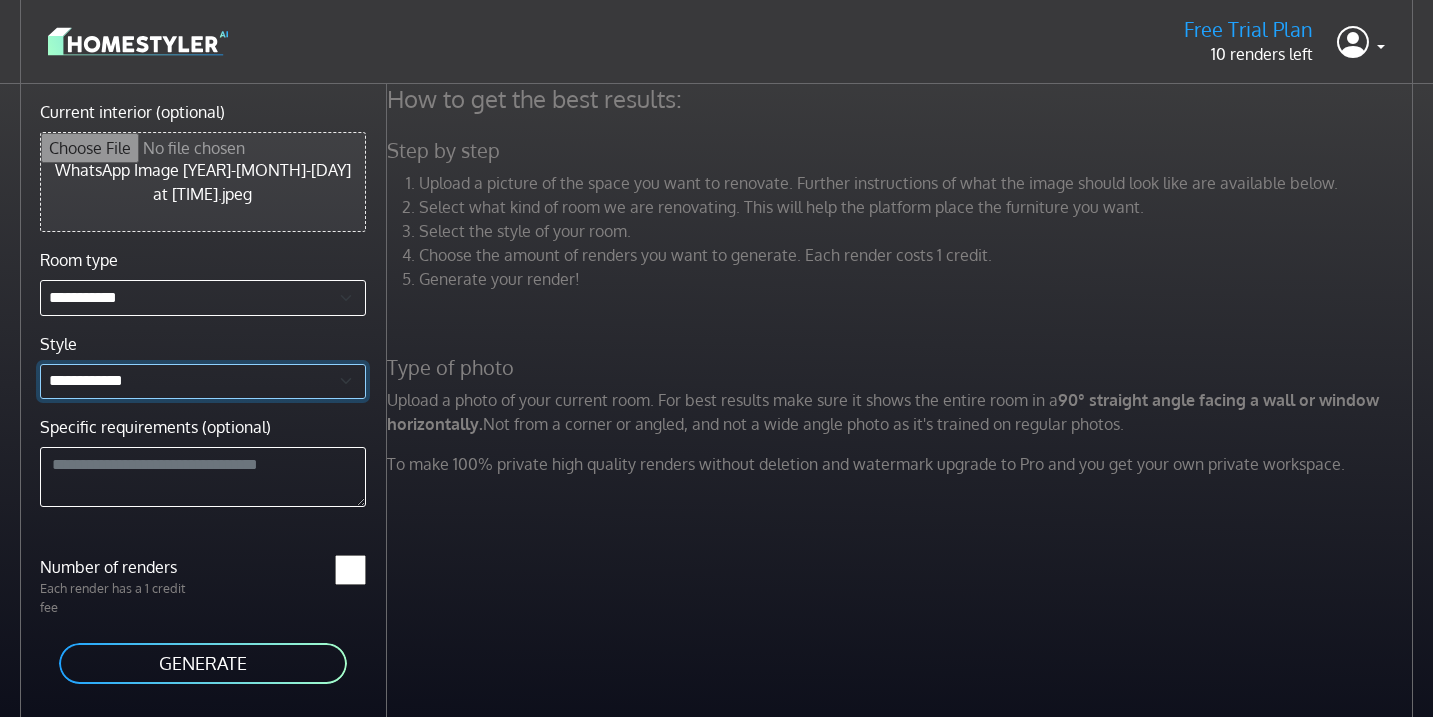 select on "**********" 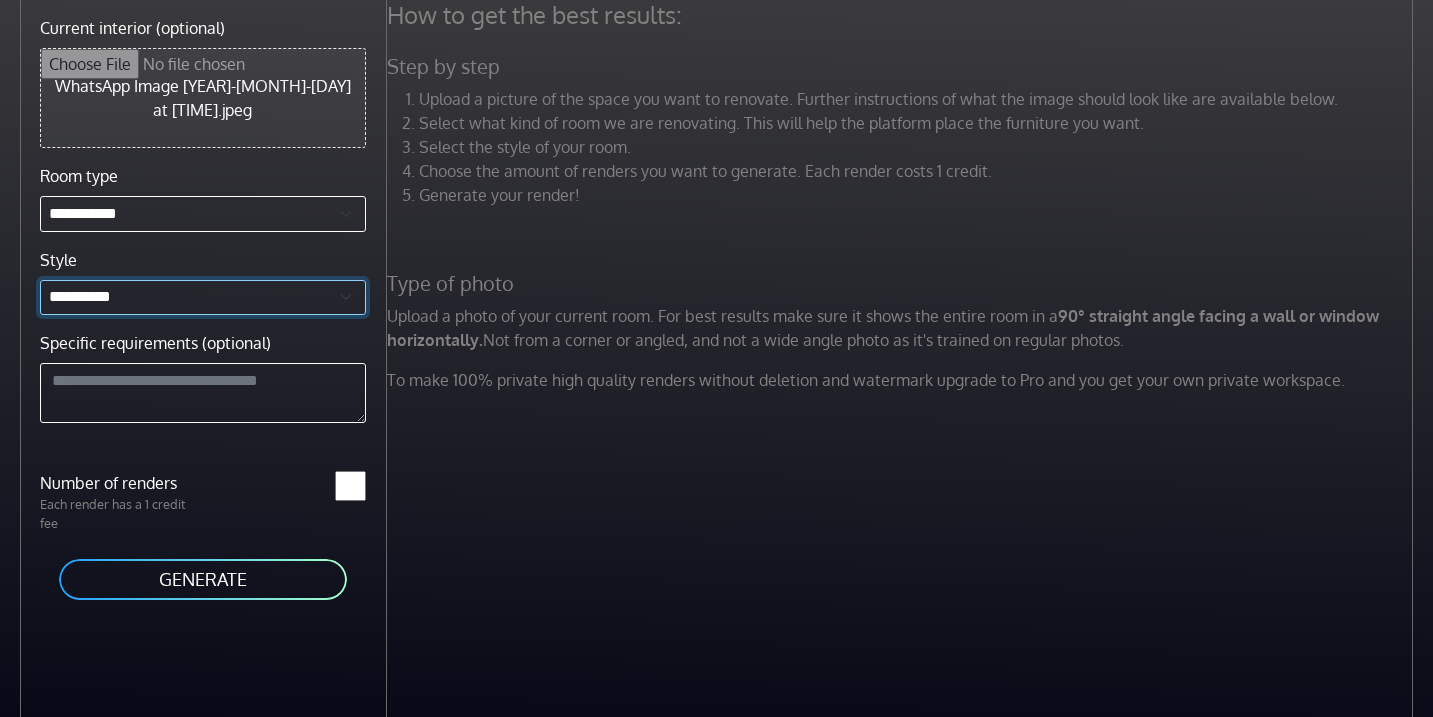 scroll, scrollTop: 84, scrollLeft: 0, axis: vertical 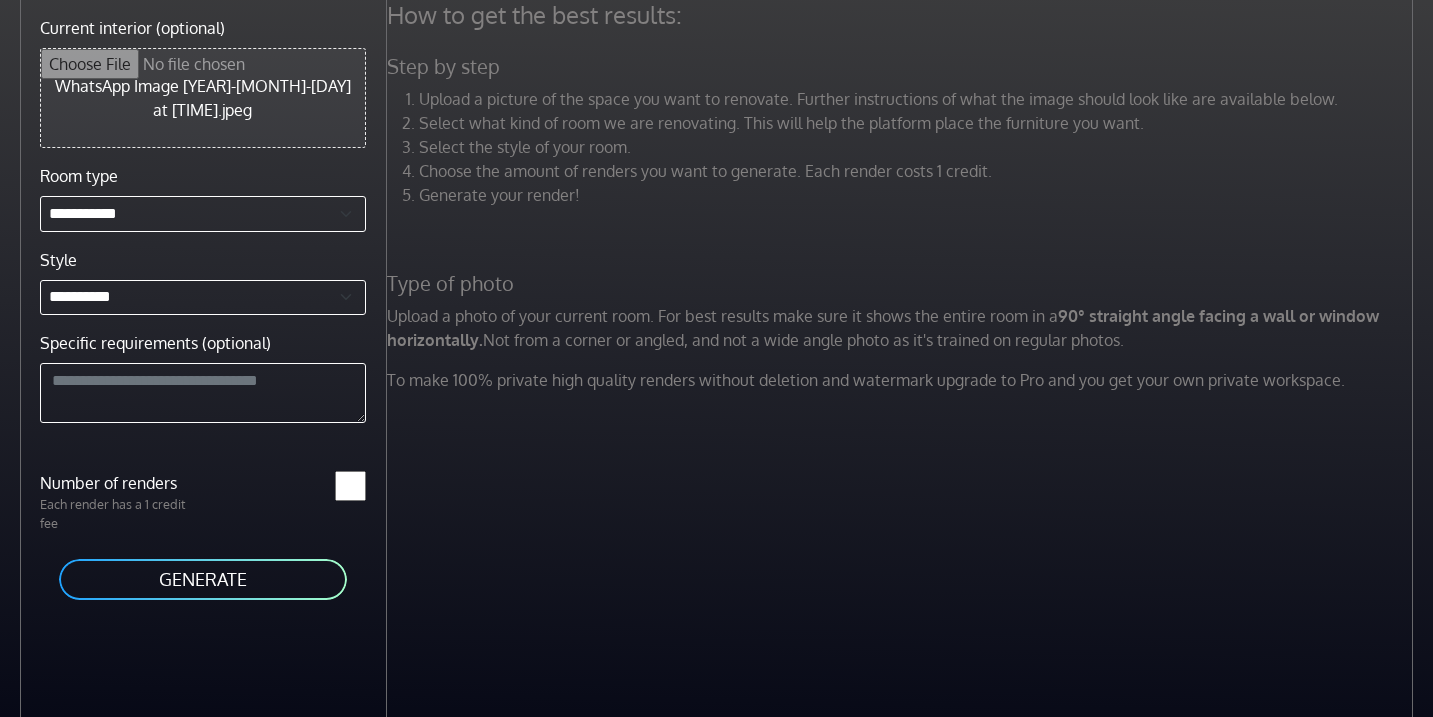 click on "GENERATE" at bounding box center [203, 579] 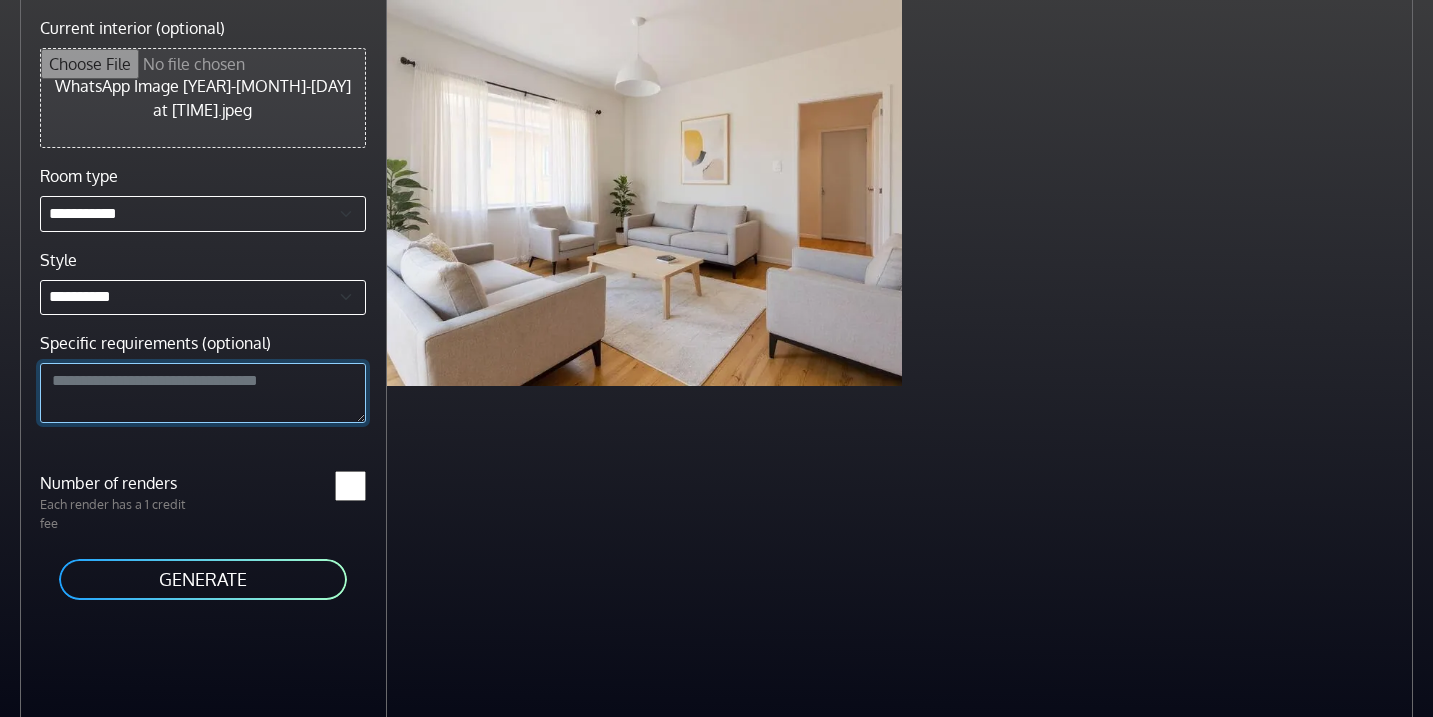 click on "Specific requirements (optional)" at bounding box center [203, 393] 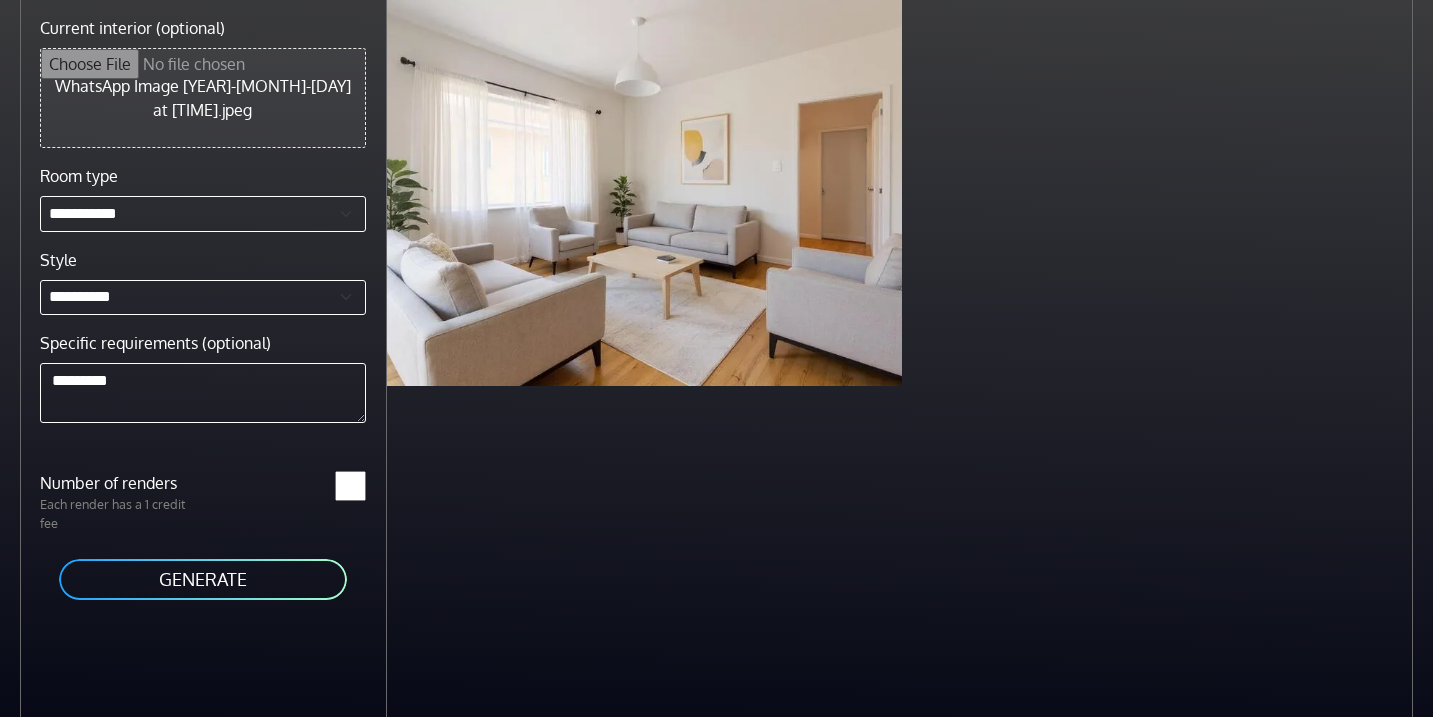 click on "GENERATE" at bounding box center (203, 579) 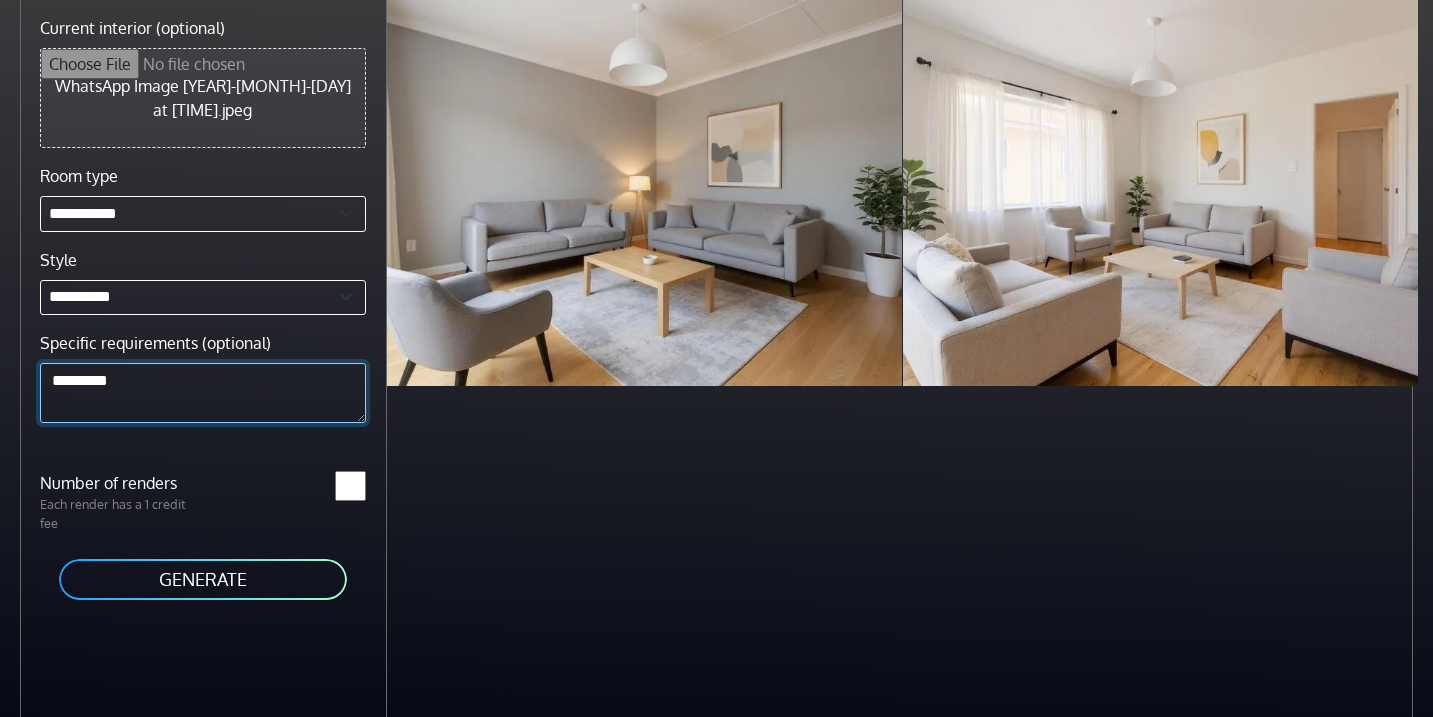 click on "*********" at bounding box center [203, 393] 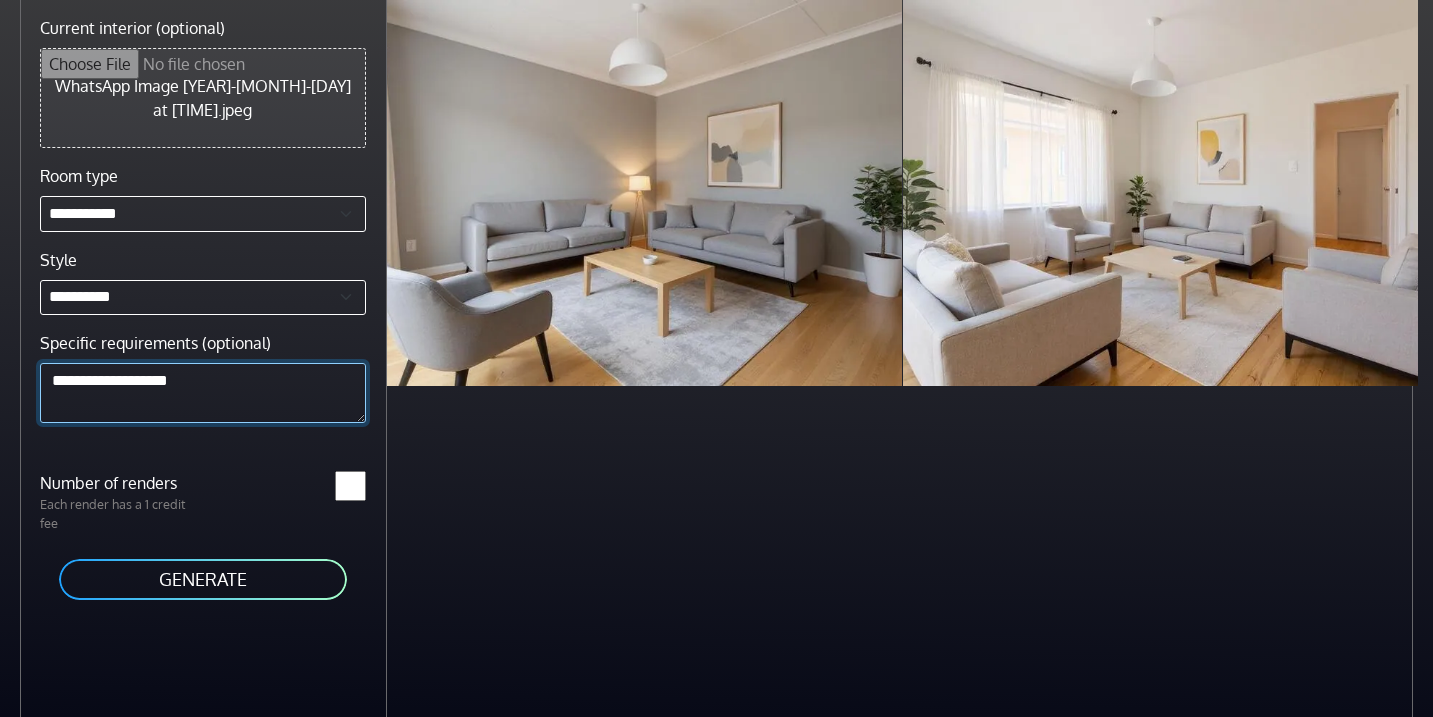 click on "**********" at bounding box center (203, 393) 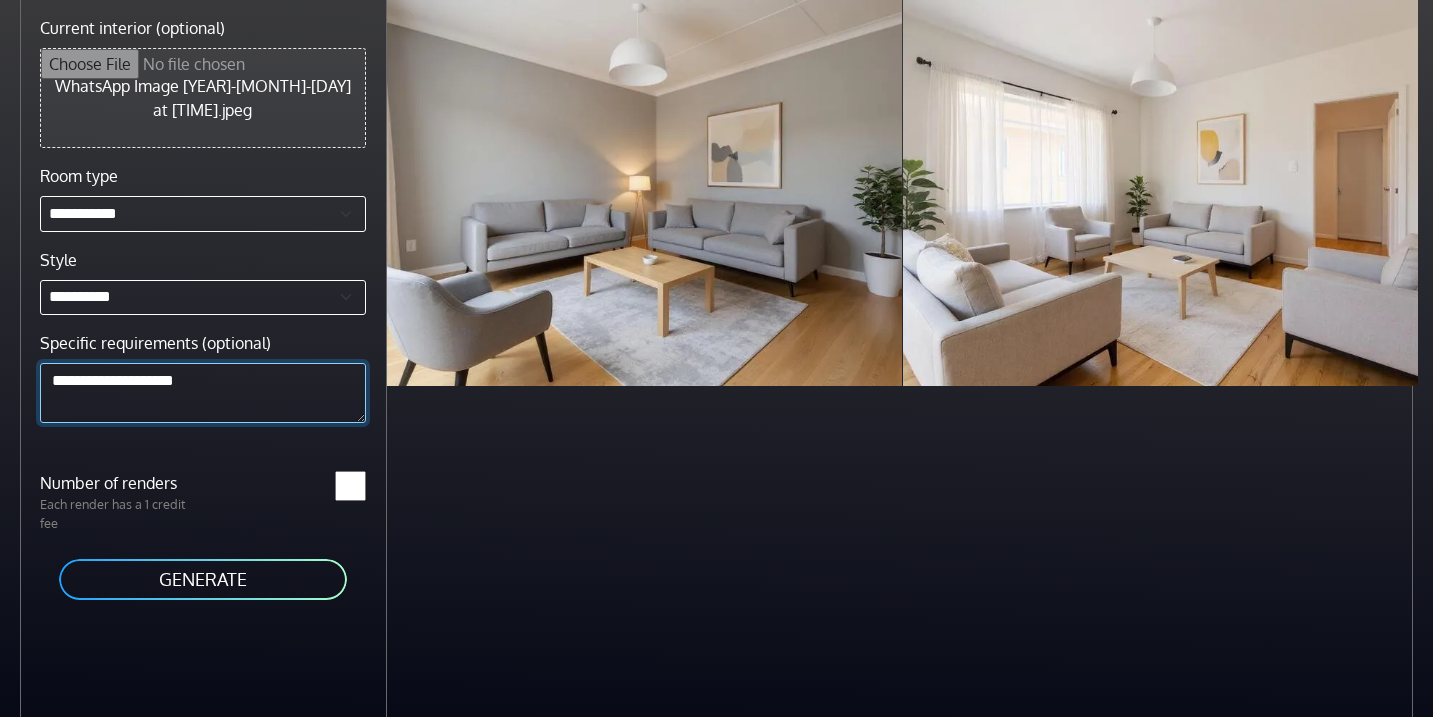 type on "**********" 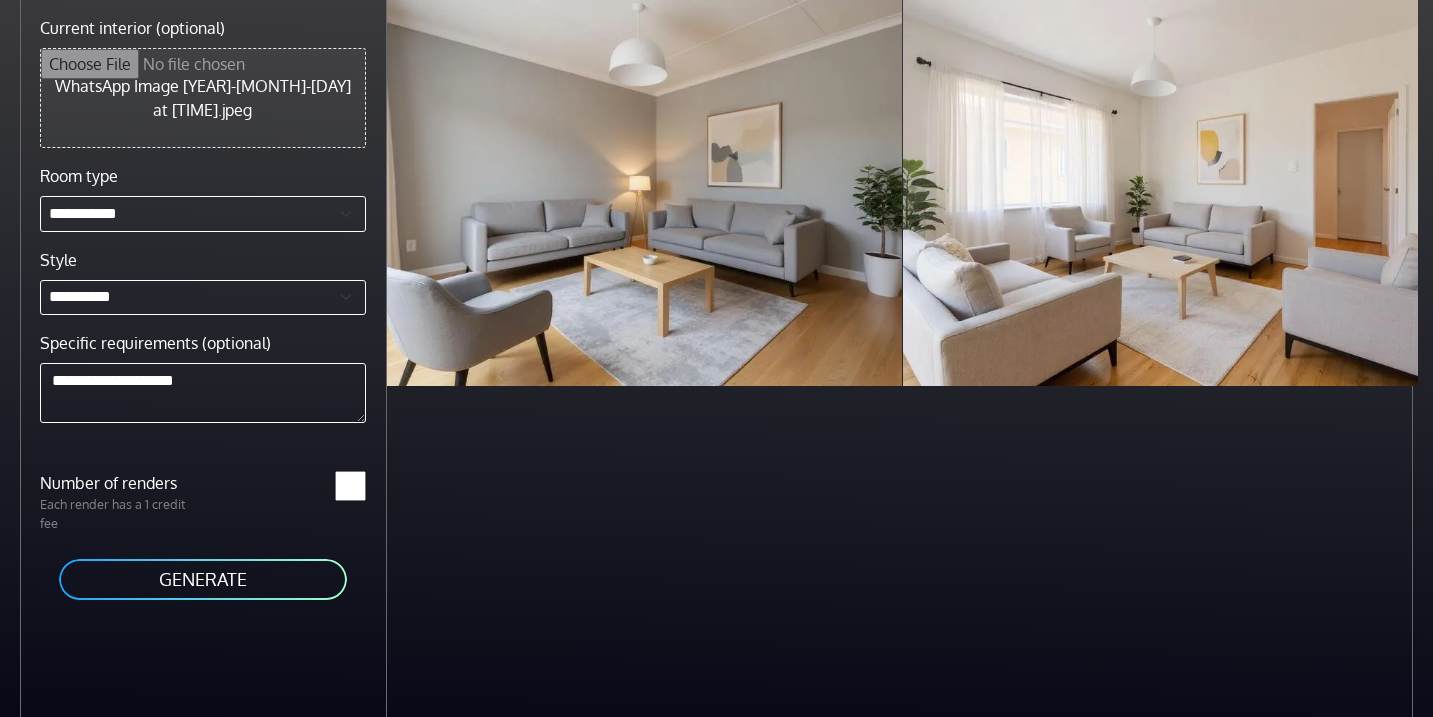 click on "GENERATE" at bounding box center (203, 579) 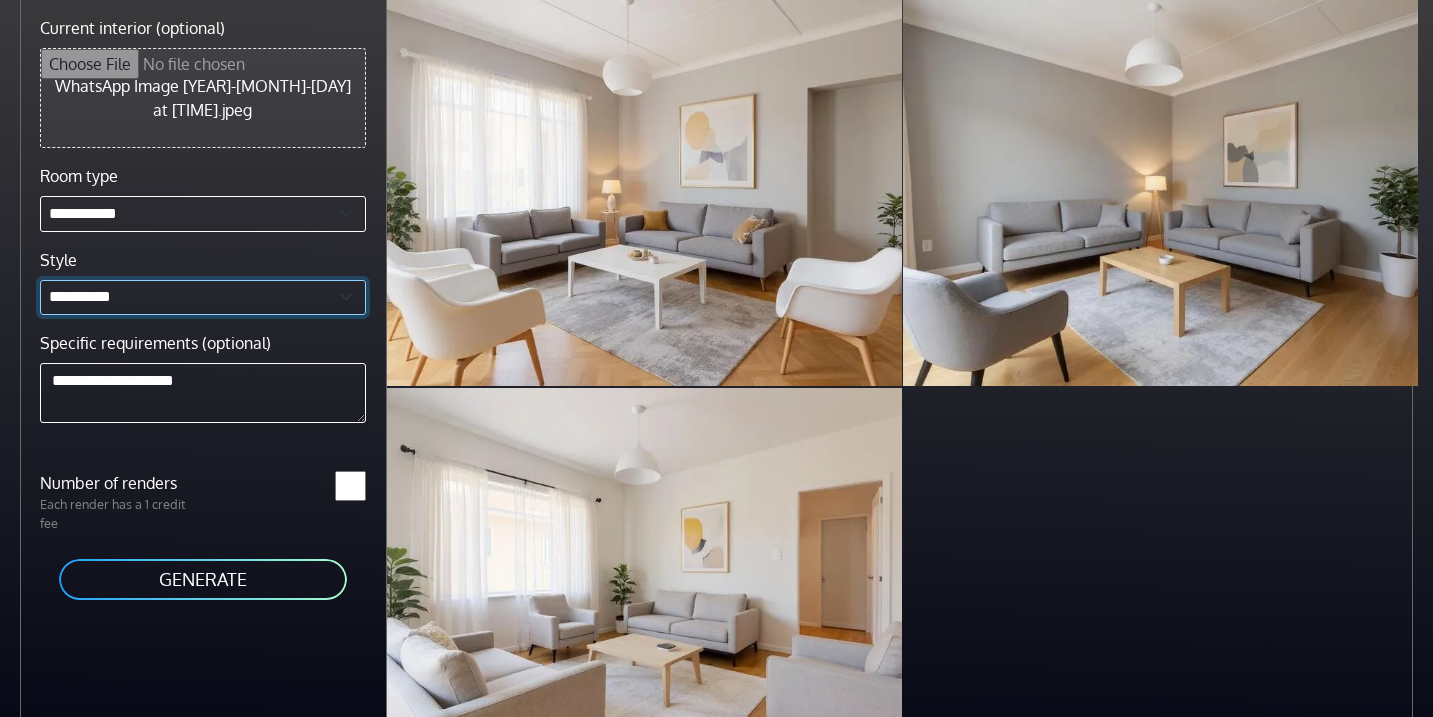 select on "**********" 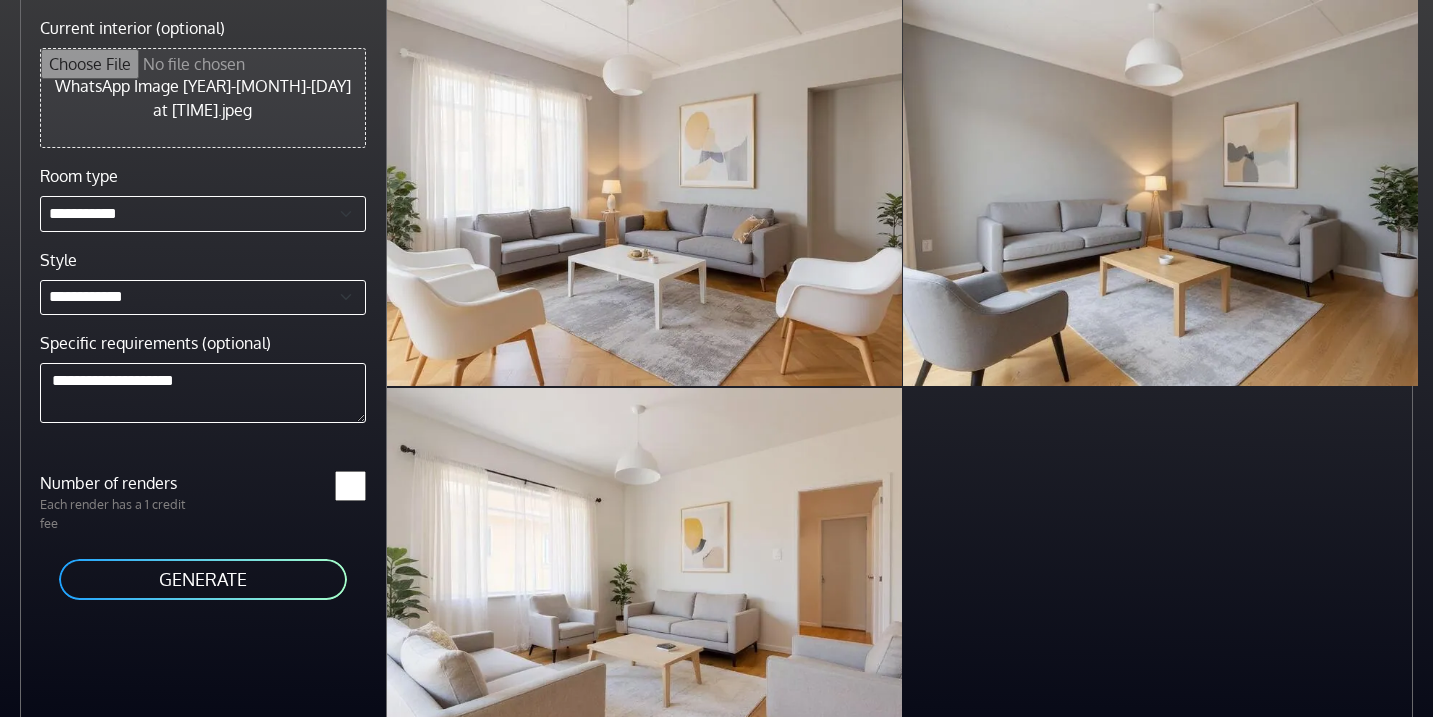 click on "GENERATE" at bounding box center (203, 579) 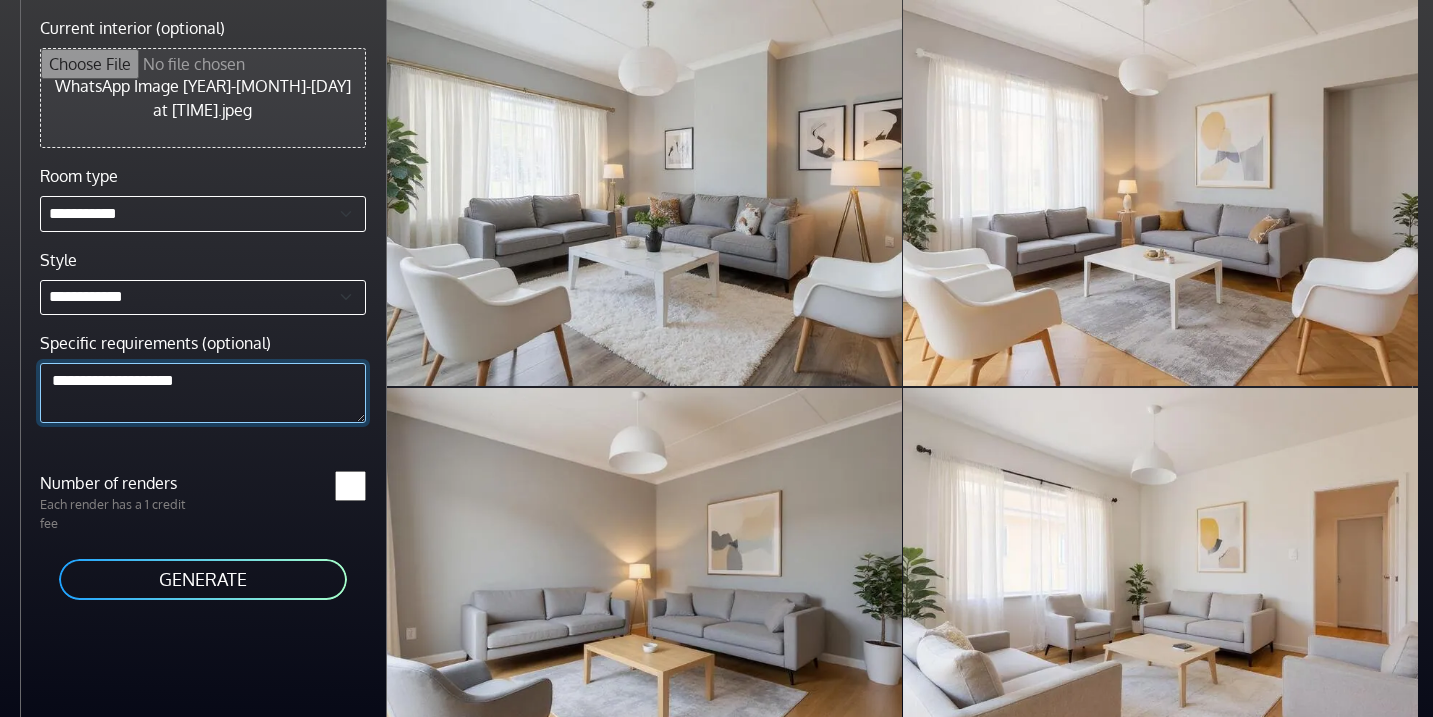 click on "**********" at bounding box center (203, 393) 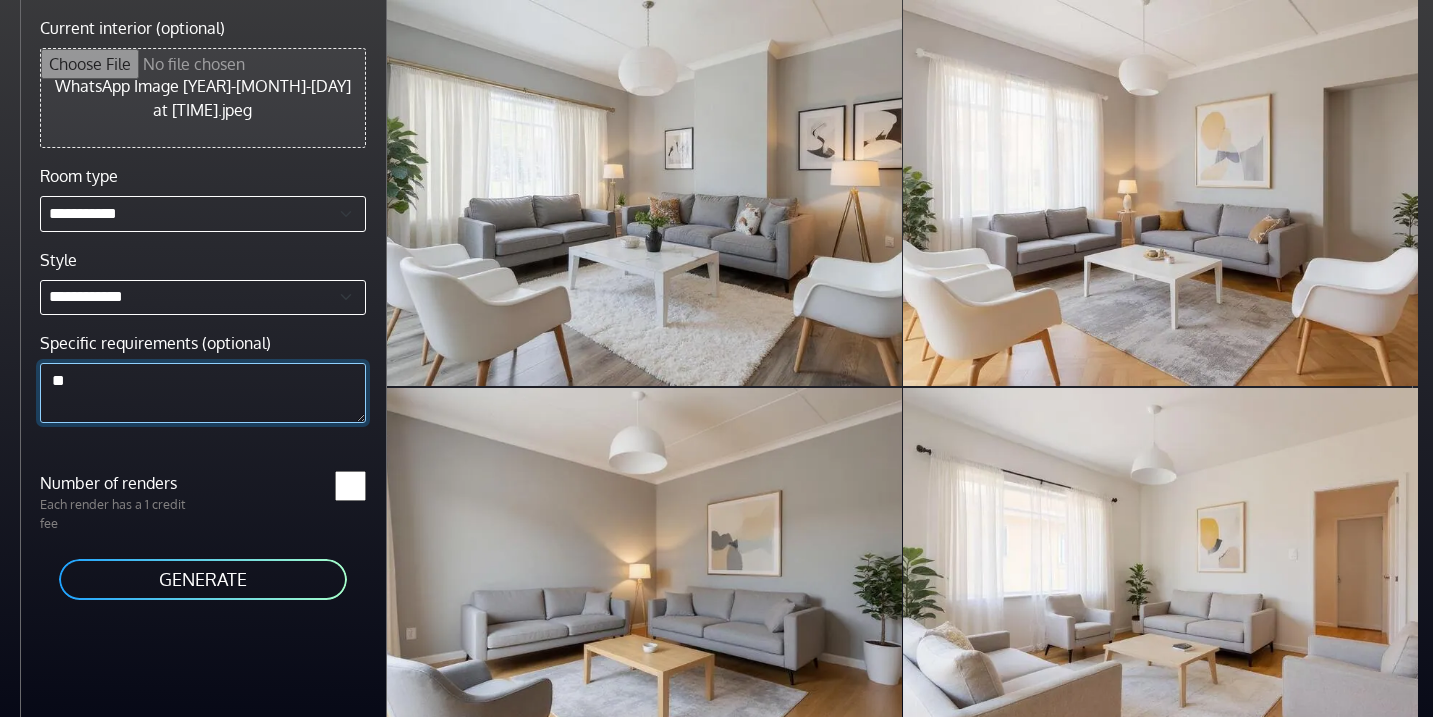 type on "*" 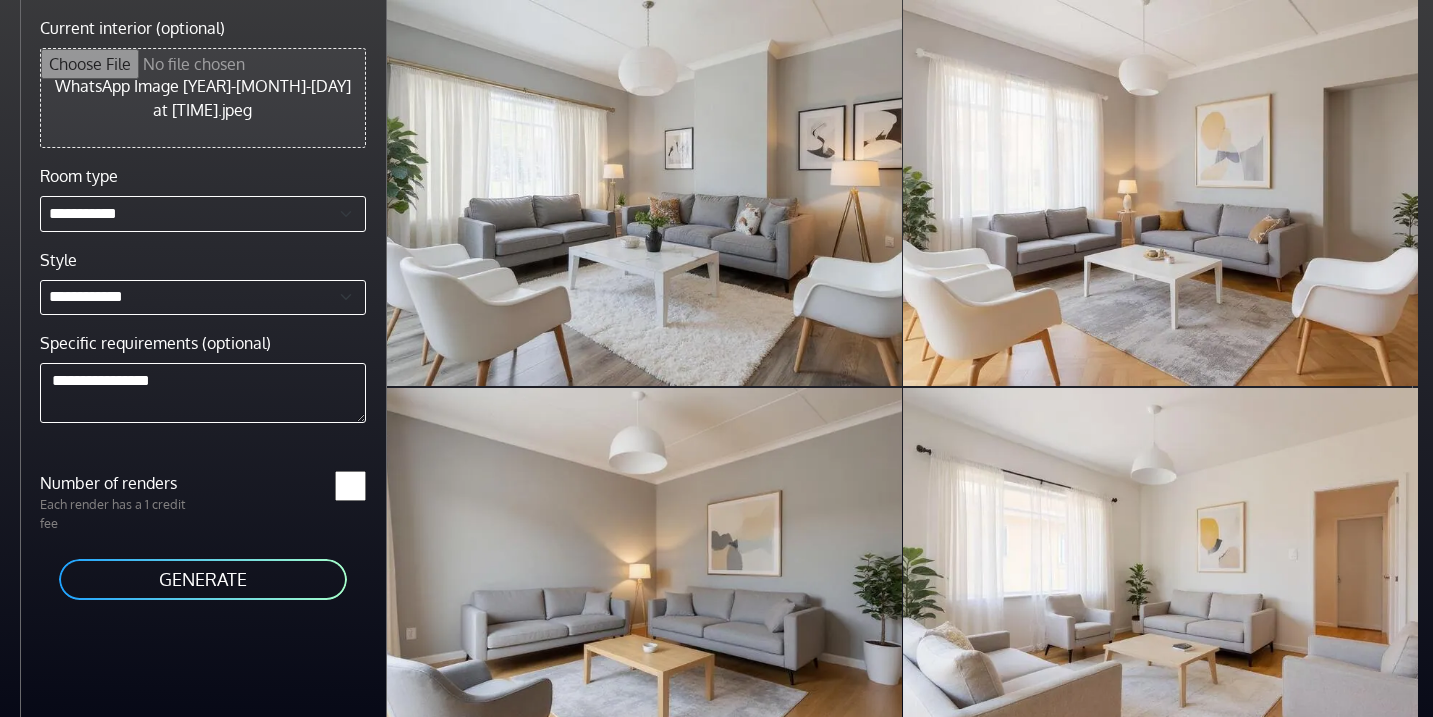 click on "GENERATE" at bounding box center [203, 579] 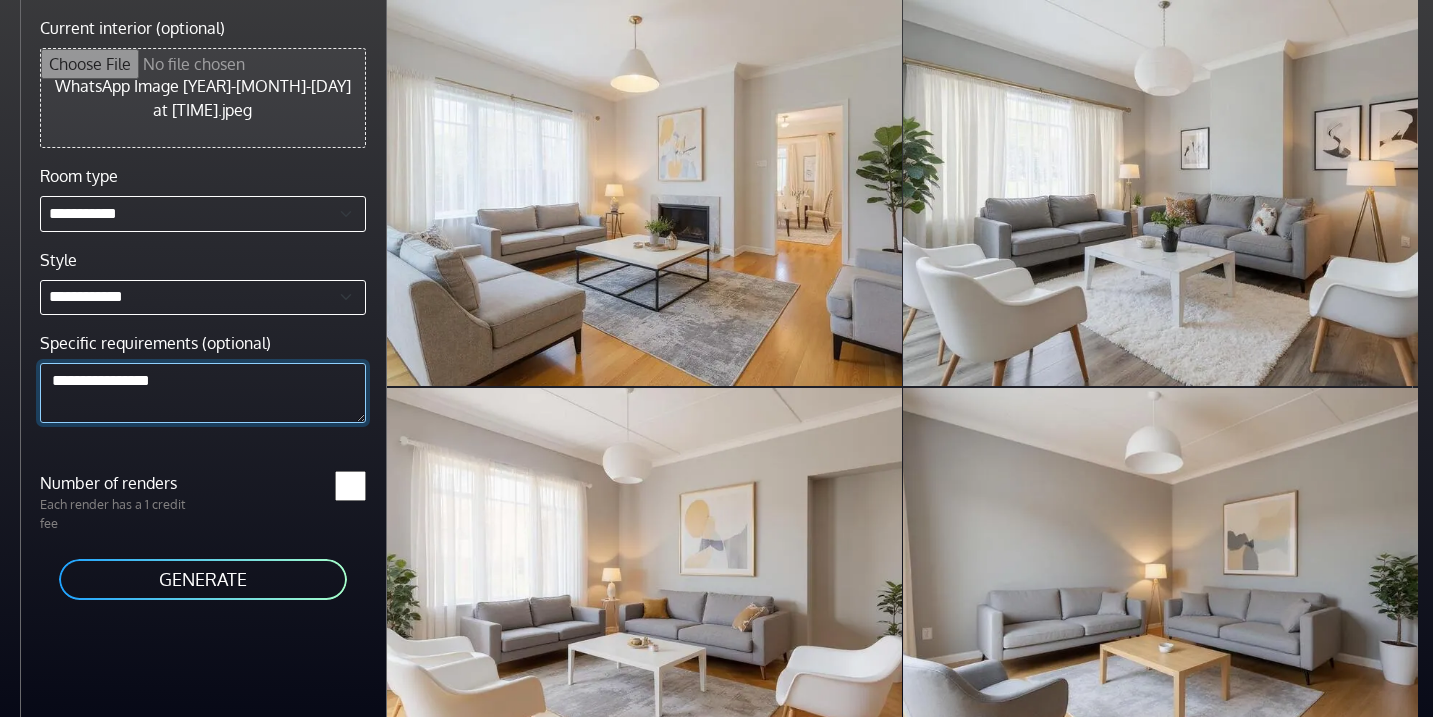 click on "**********" at bounding box center (203, 393) 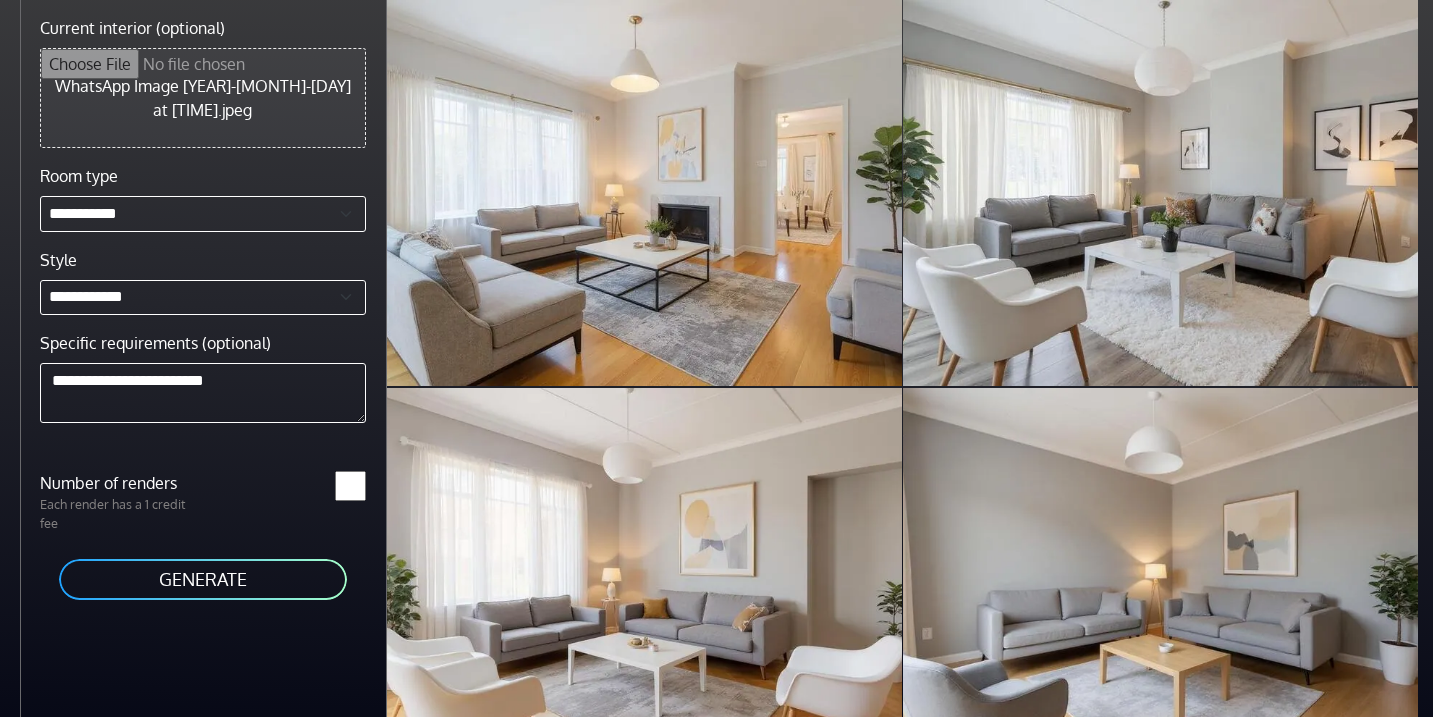 click on "GENERATE" at bounding box center [203, 579] 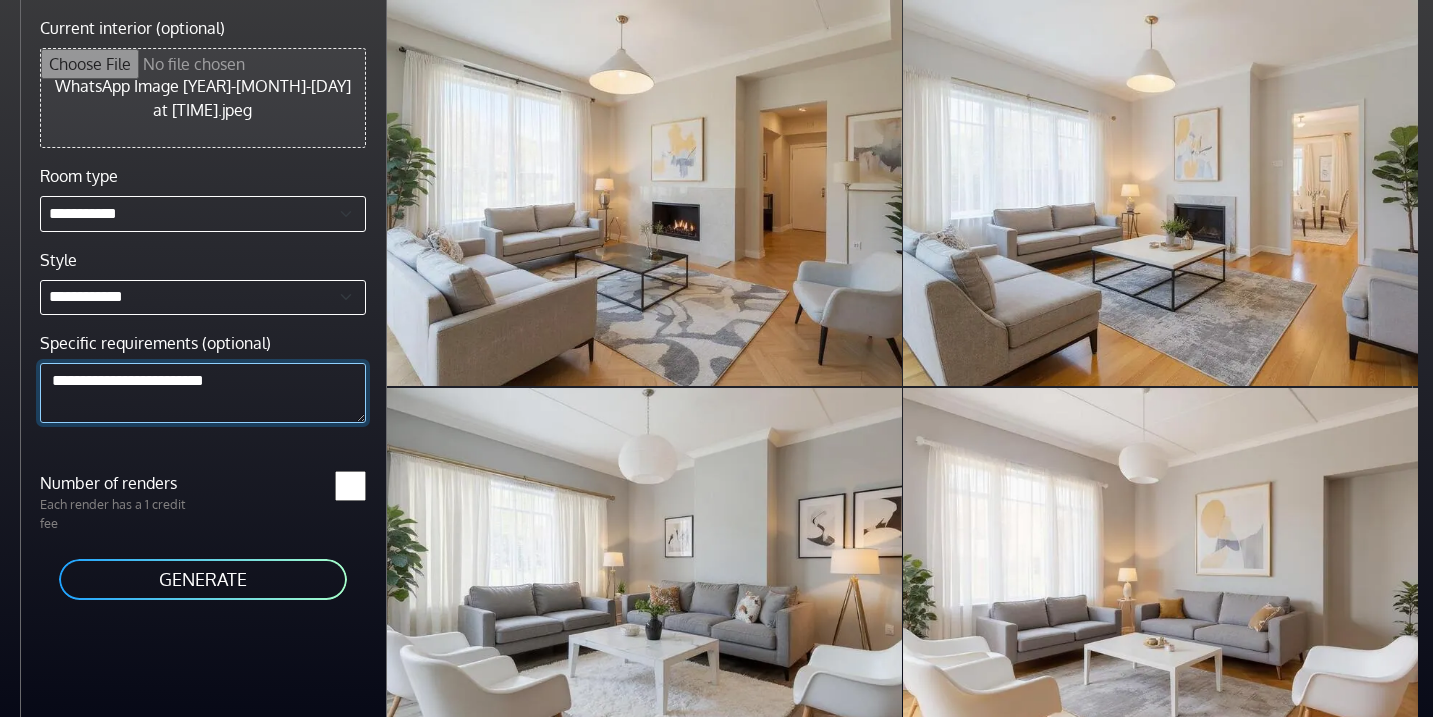 click on "**********" at bounding box center [203, 393] 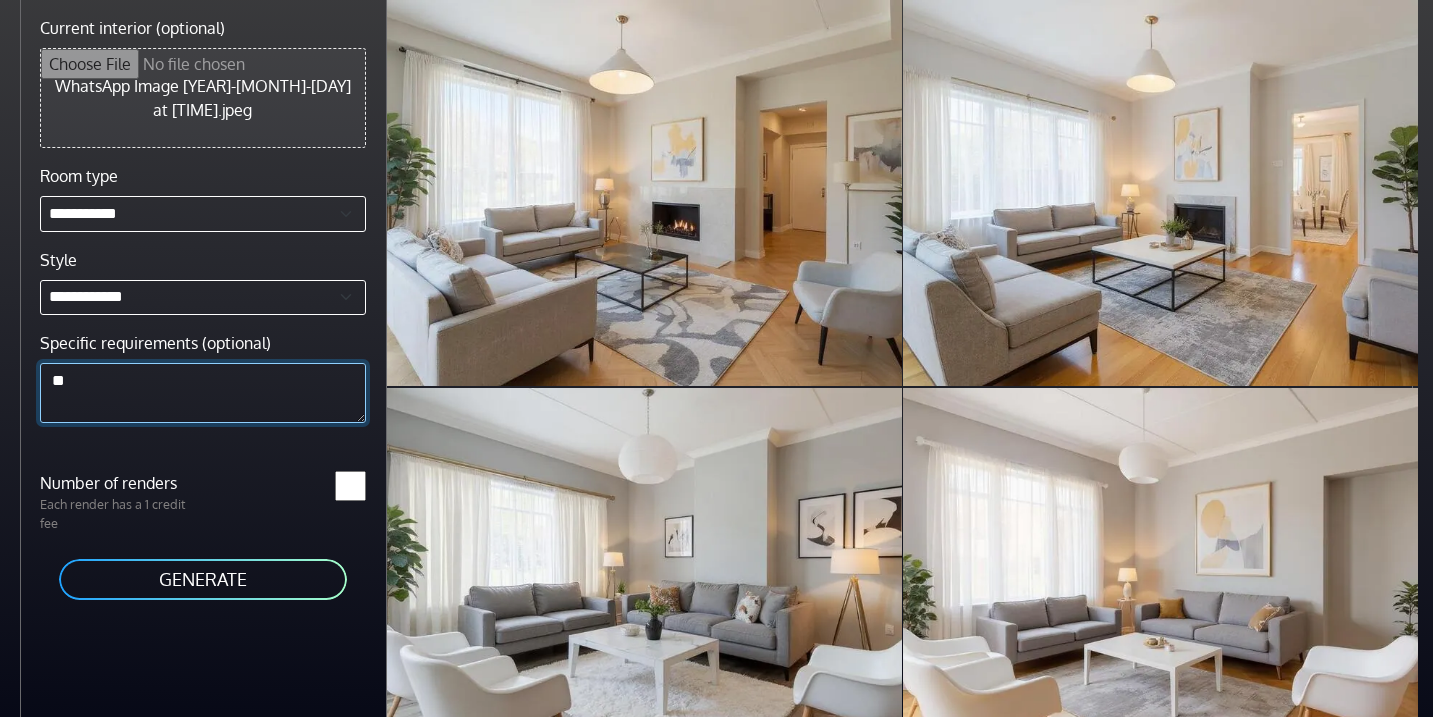 type on "*" 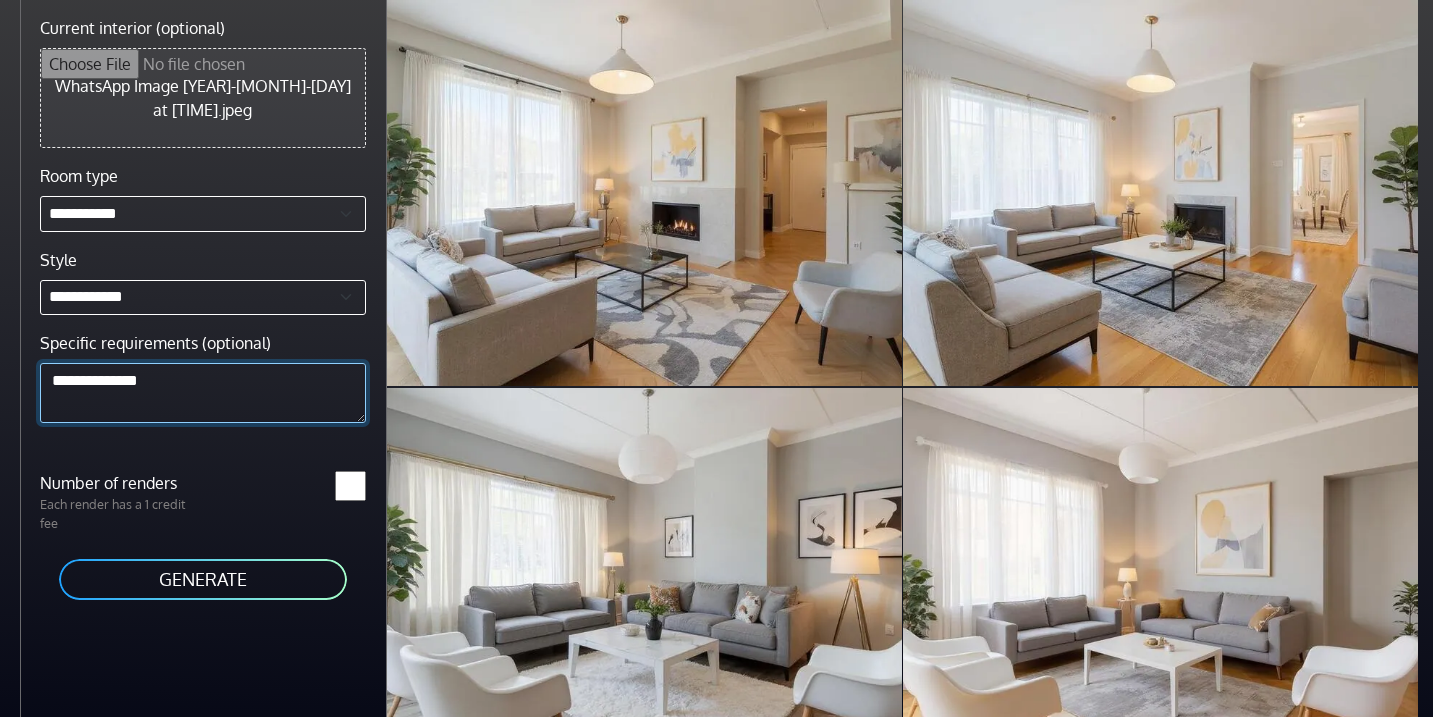 type on "**********" 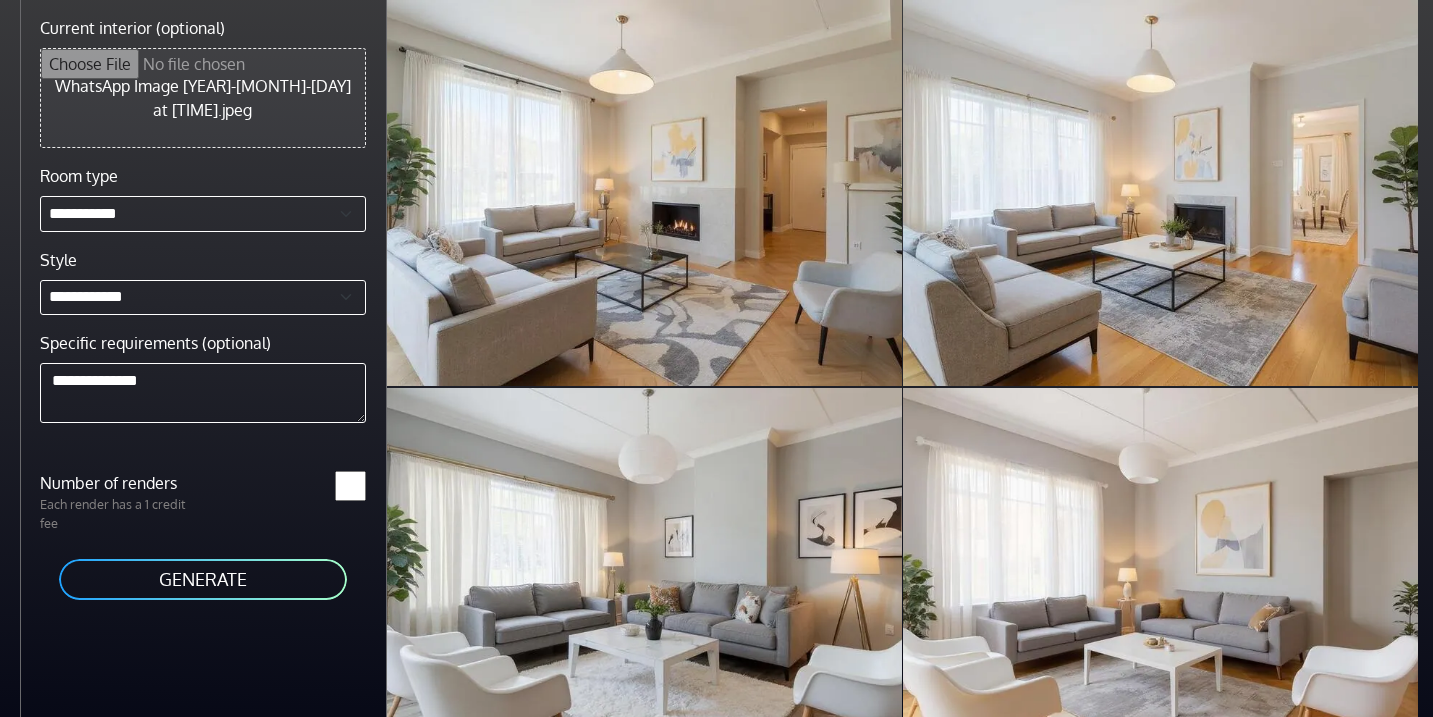 click on "GENERATE" at bounding box center (203, 579) 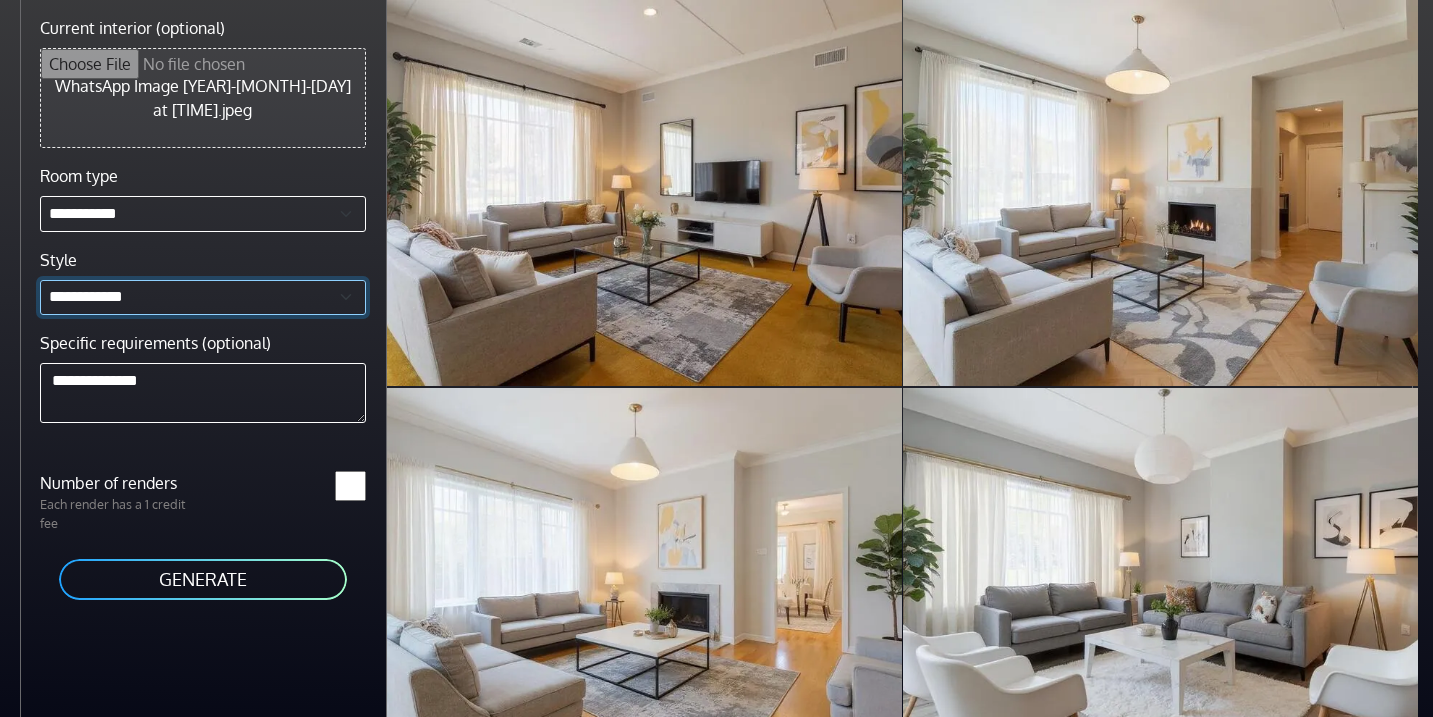 select on "**********" 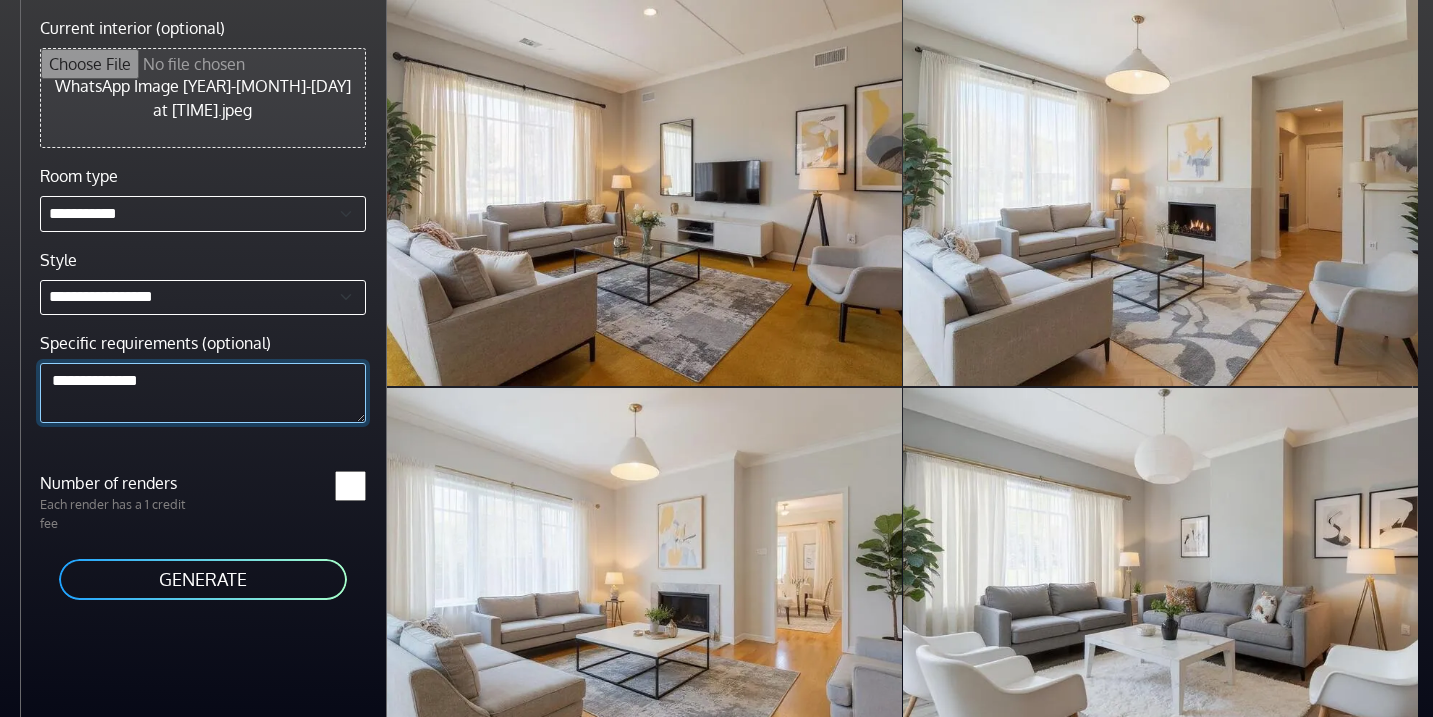 click on "**********" at bounding box center (203, 393) 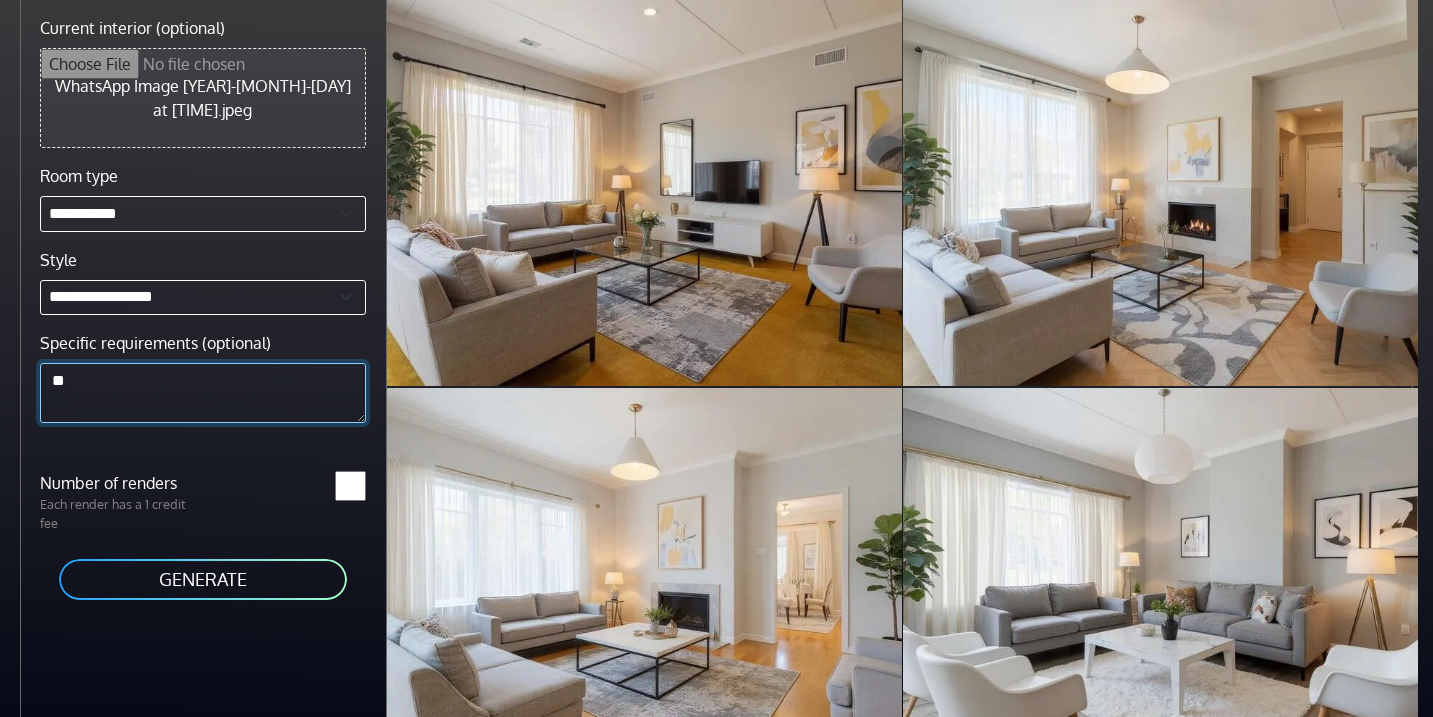 type on "*" 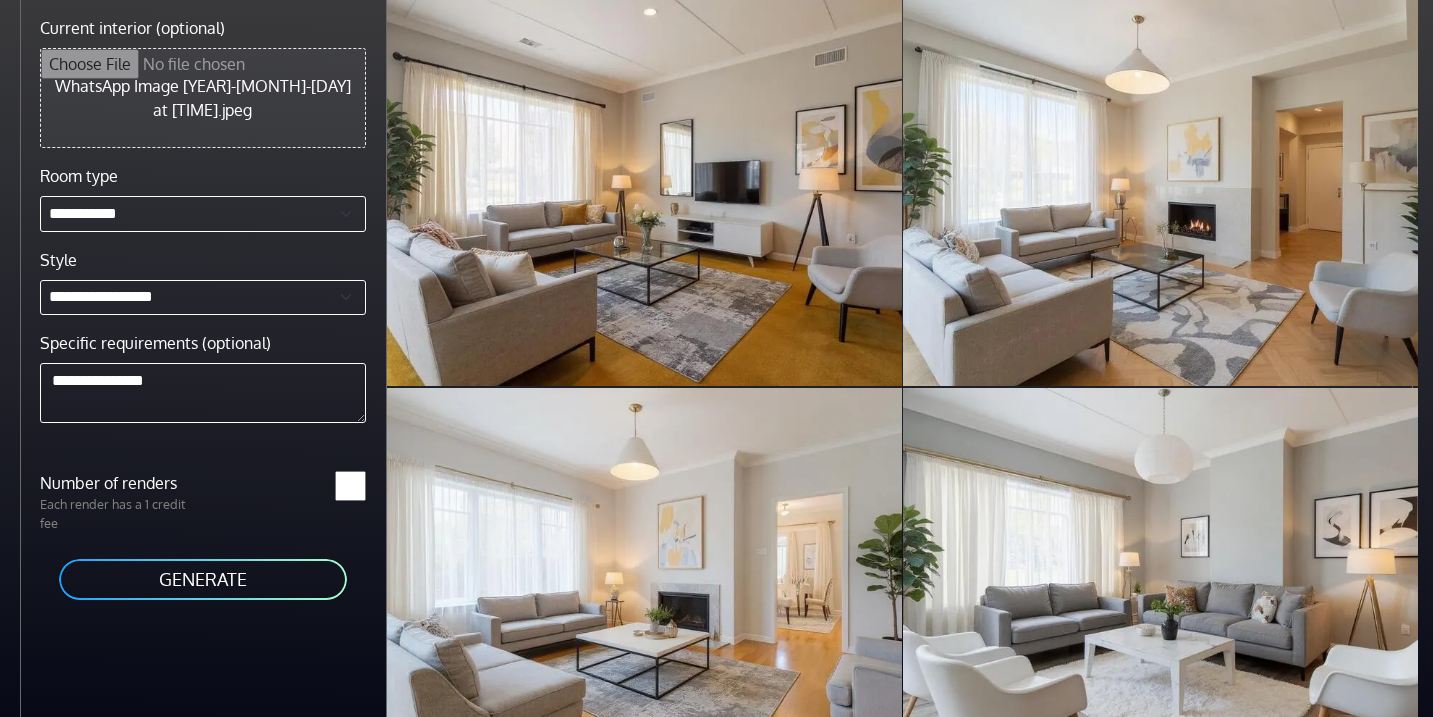 click on "GENERATE" at bounding box center (203, 579) 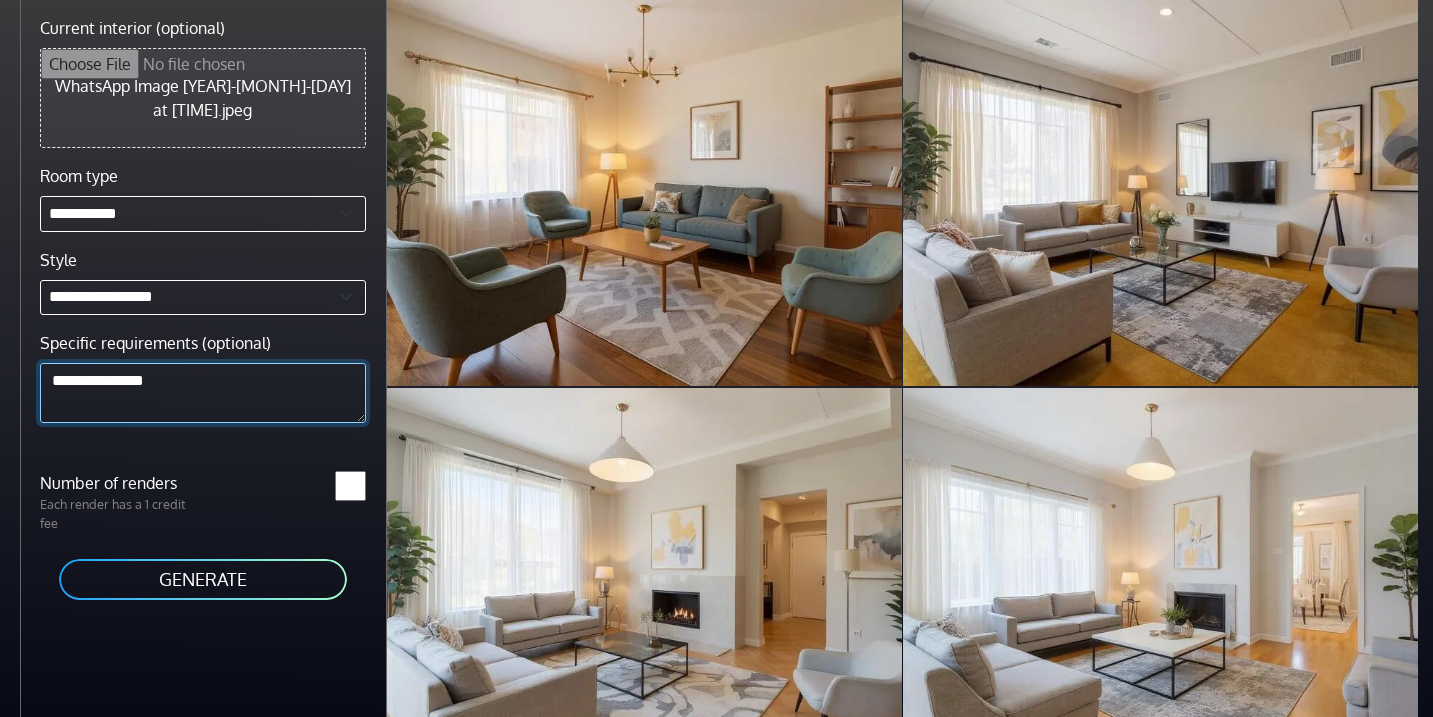 click on "**********" at bounding box center [203, 393] 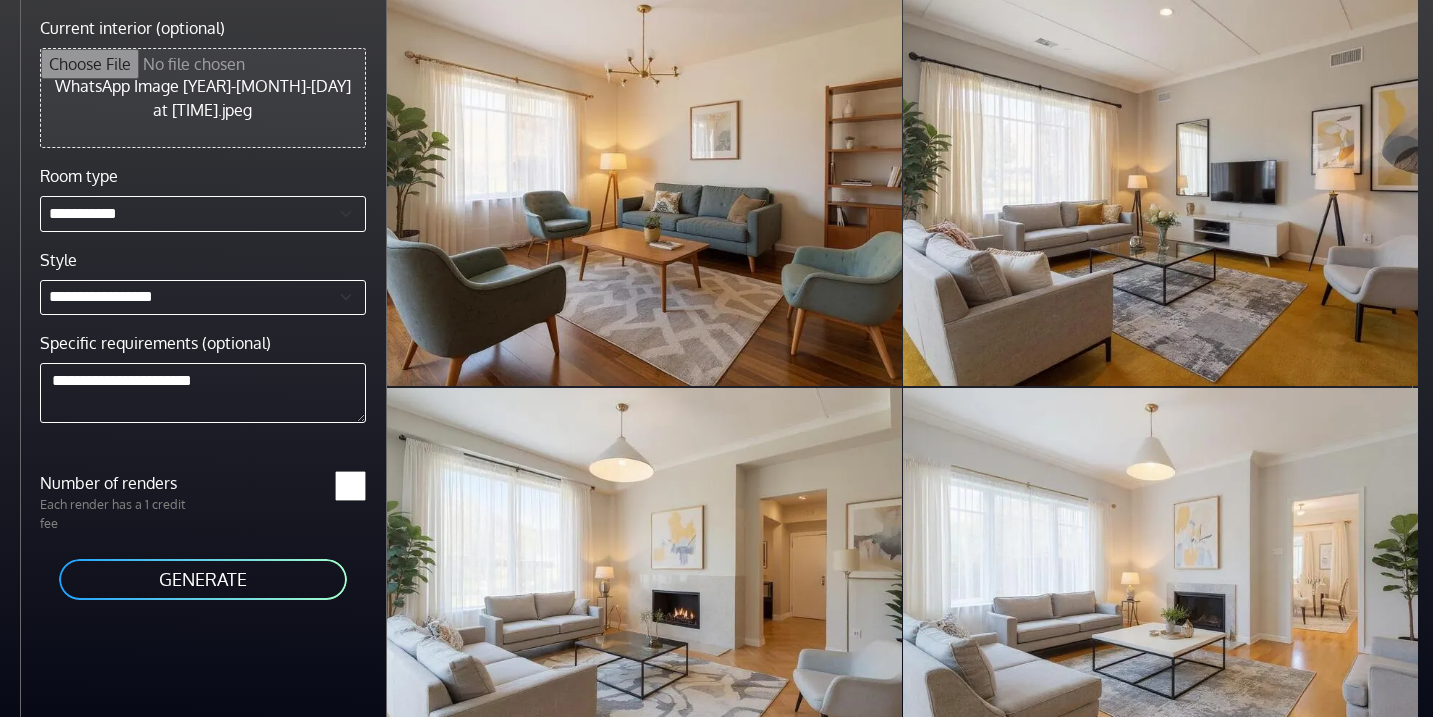 click on "GENERATE" at bounding box center [203, 579] 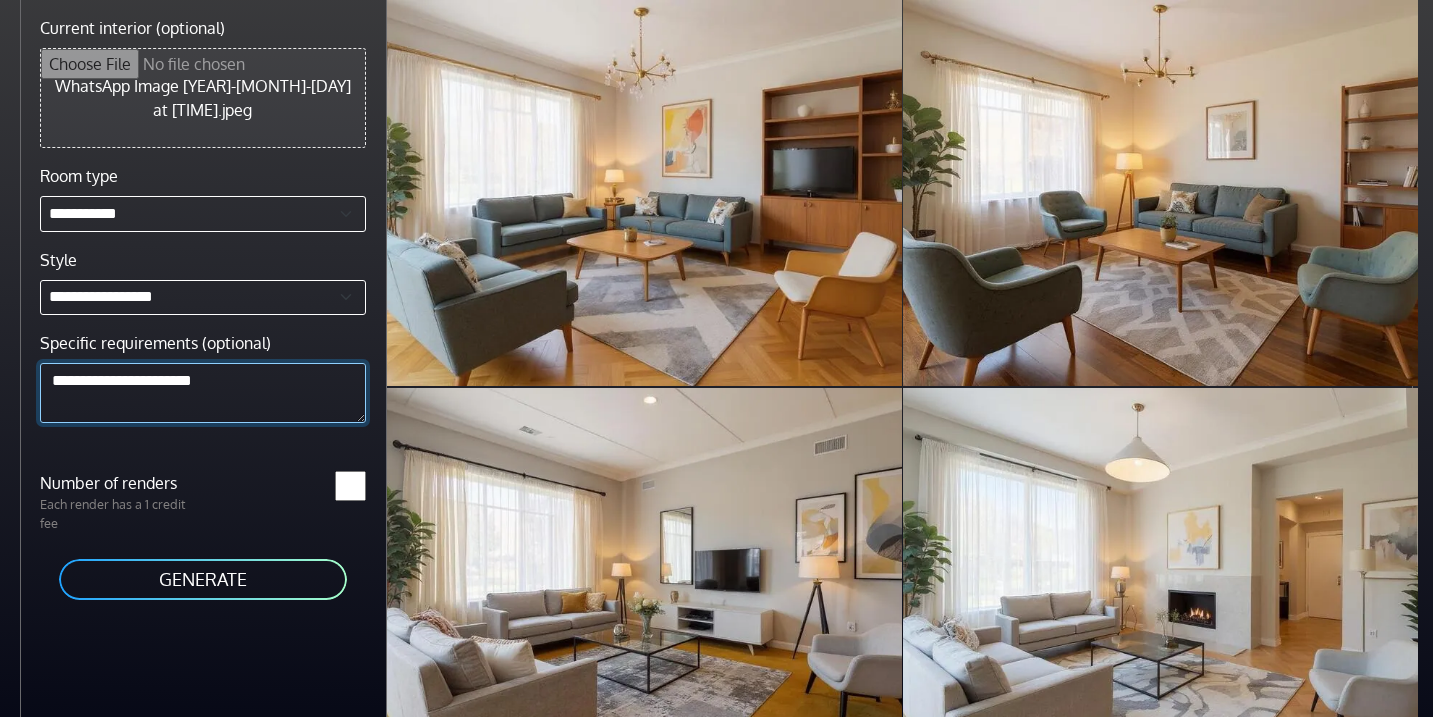 click on "**********" at bounding box center (203, 393) 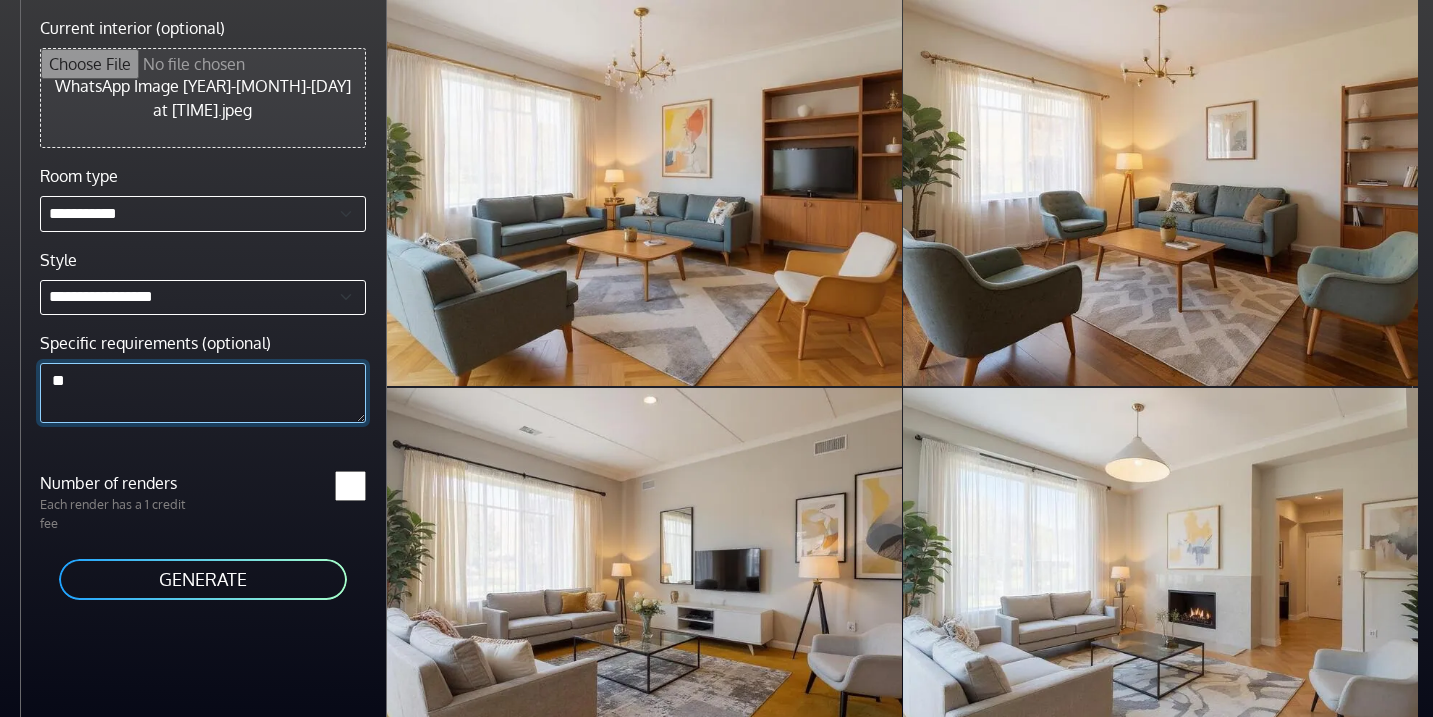 type on "*" 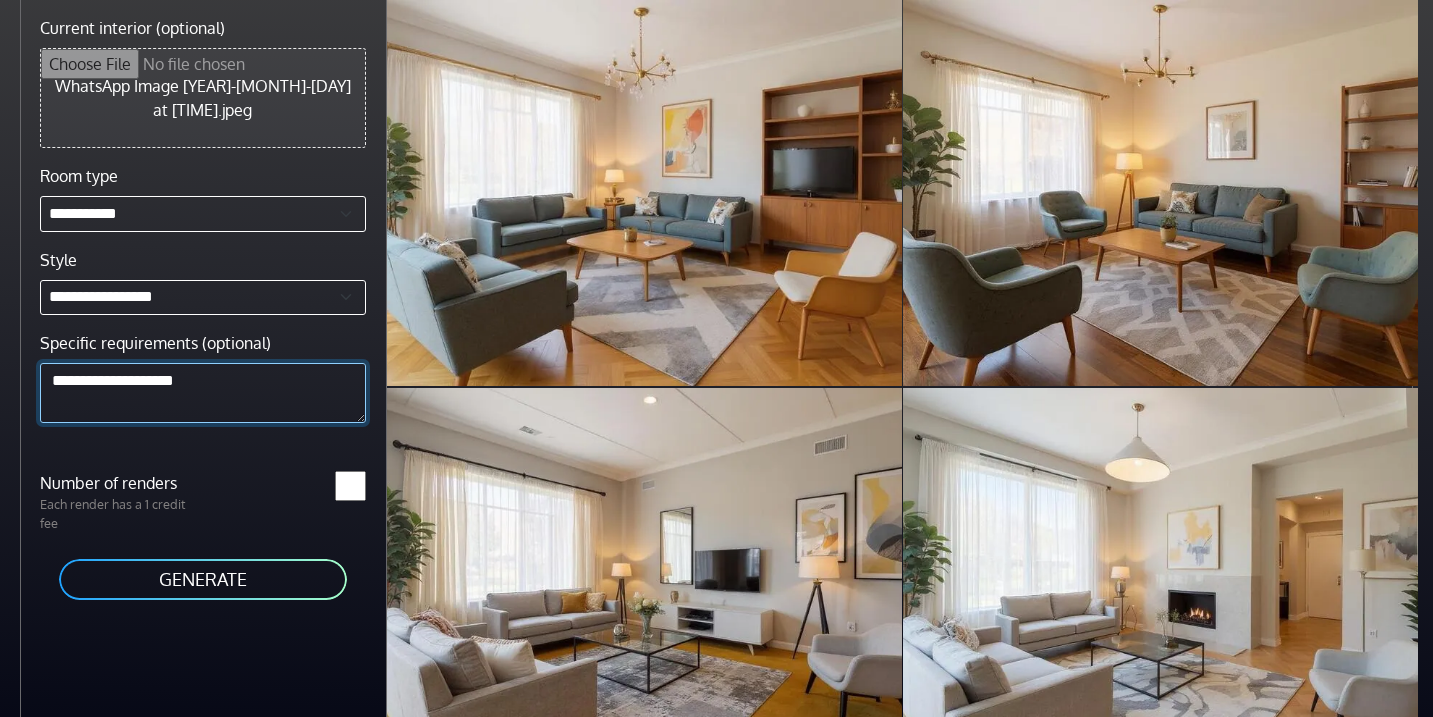 type on "**********" 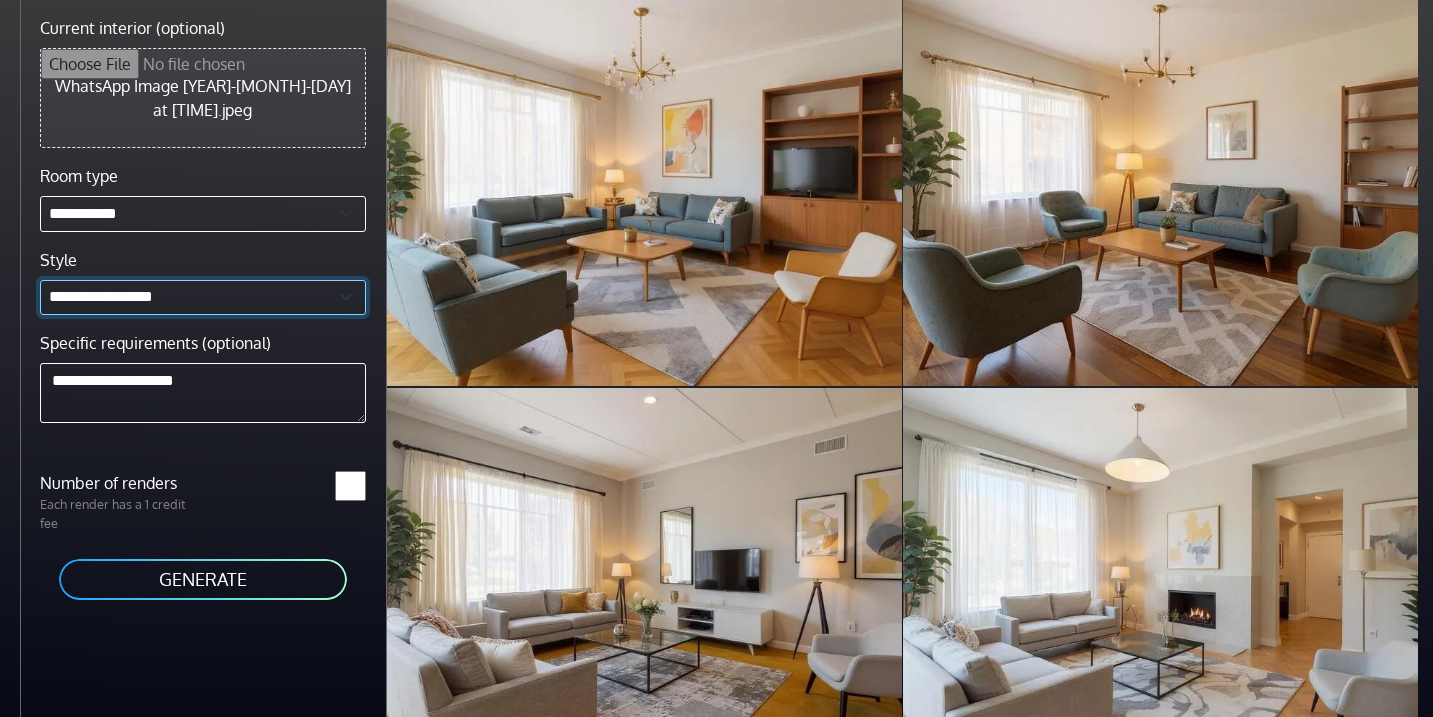 select on "**********" 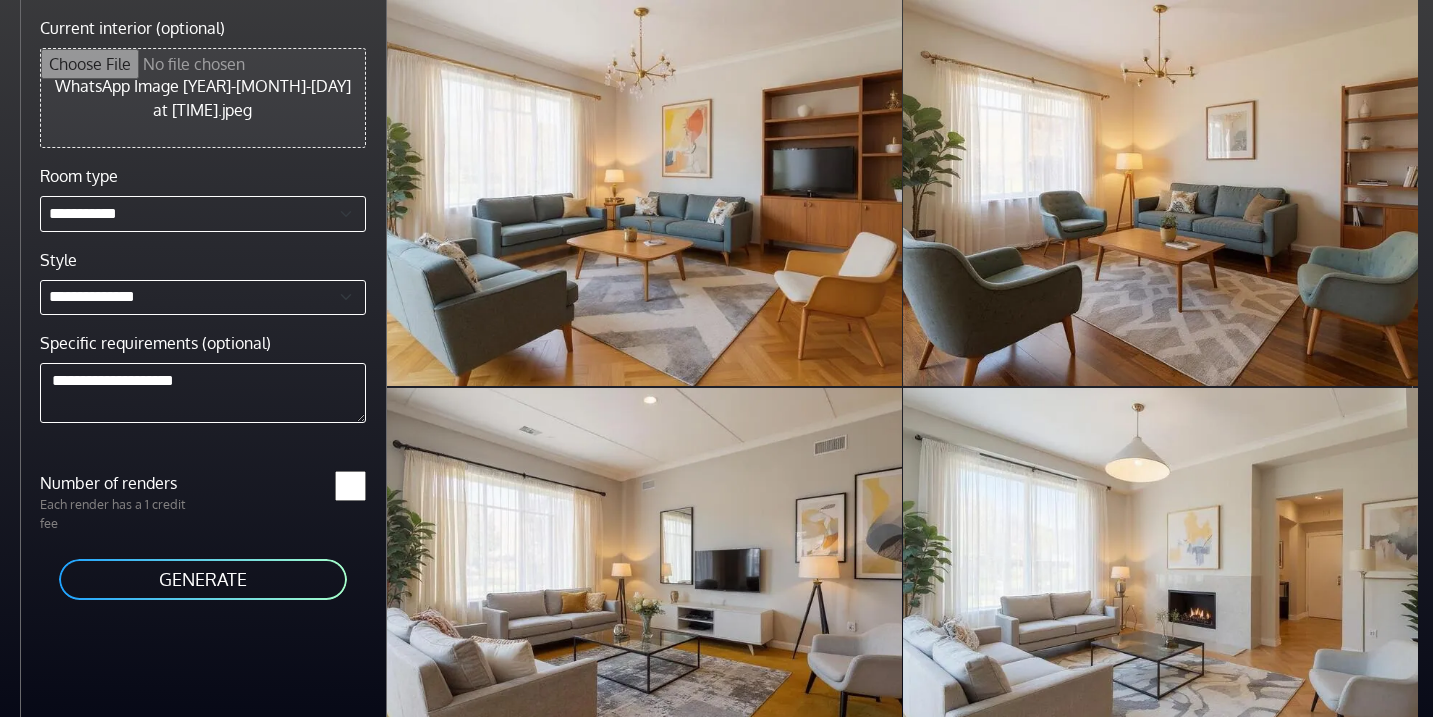 click on "GENERATE" at bounding box center (203, 579) 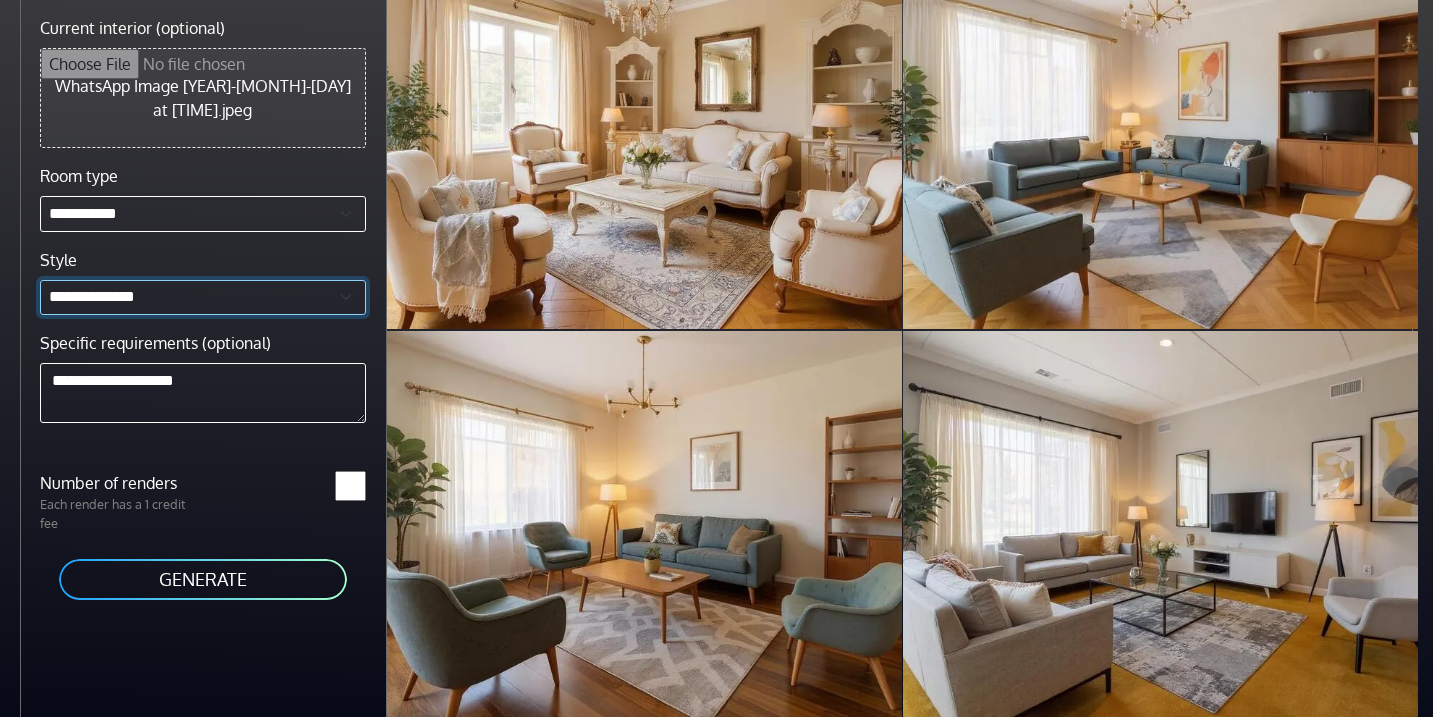 scroll, scrollTop: 0, scrollLeft: 0, axis: both 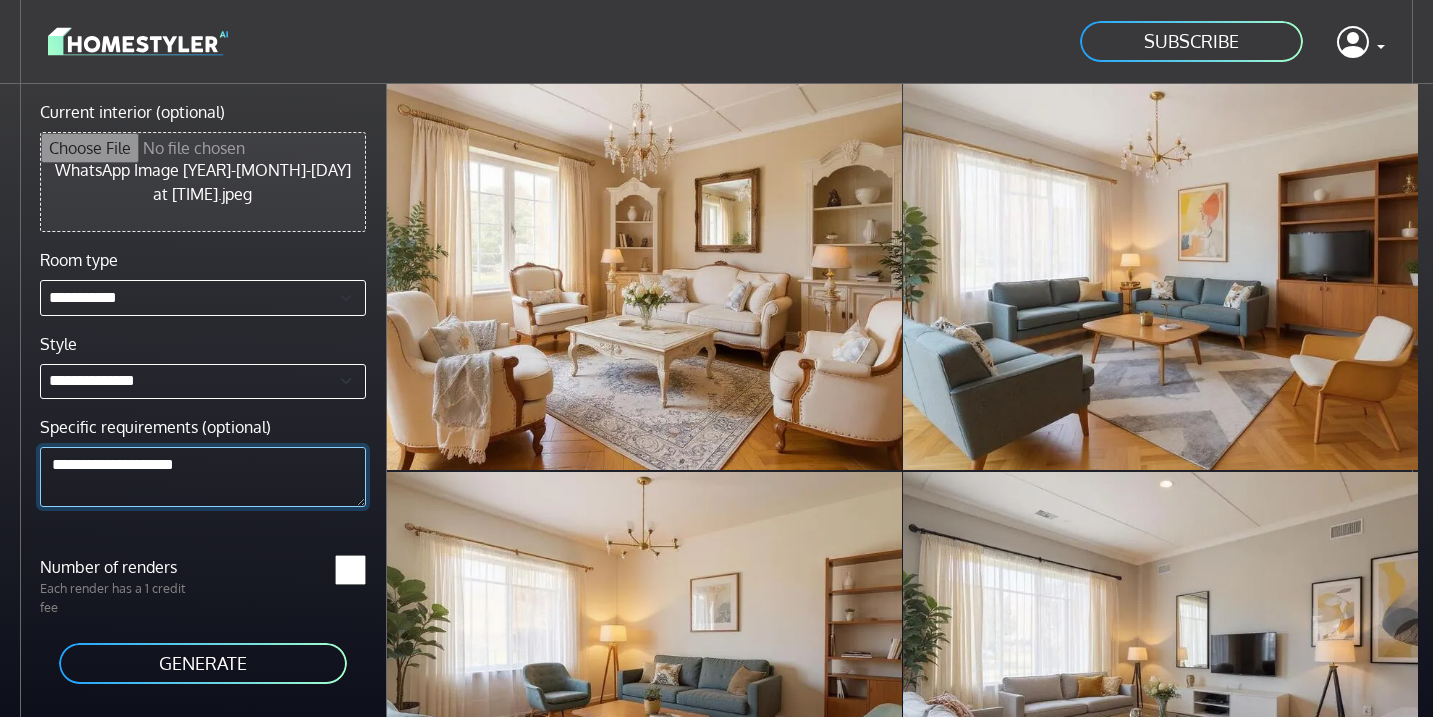 click on "**********" at bounding box center (203, 477) 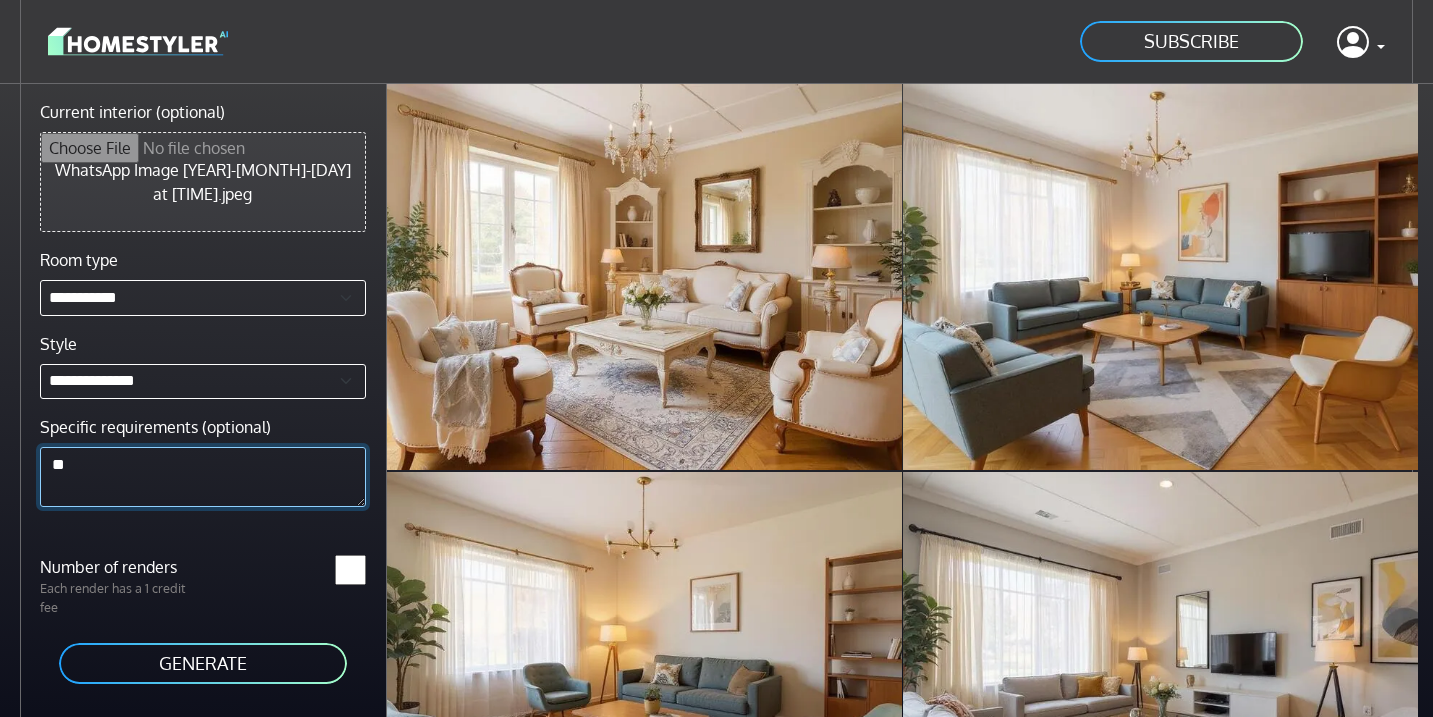 type on "*" 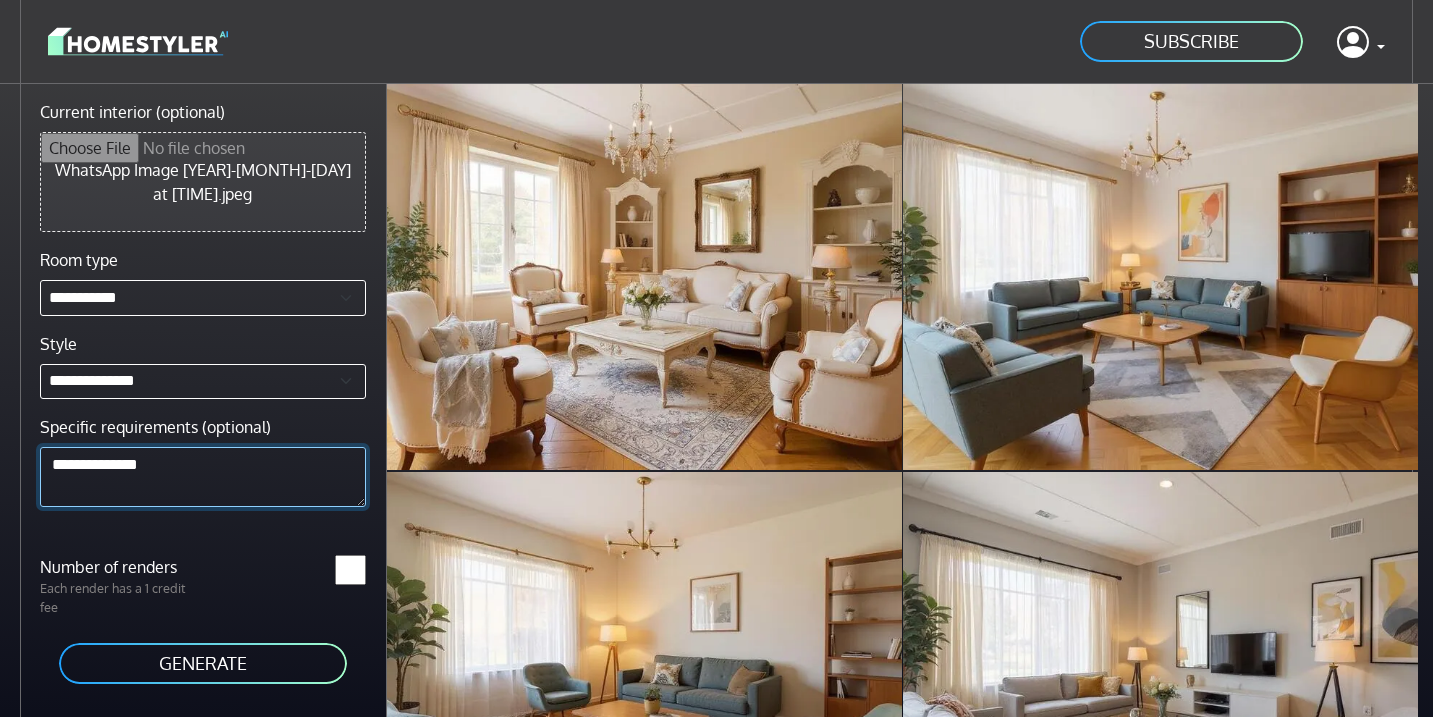 type on "**********" 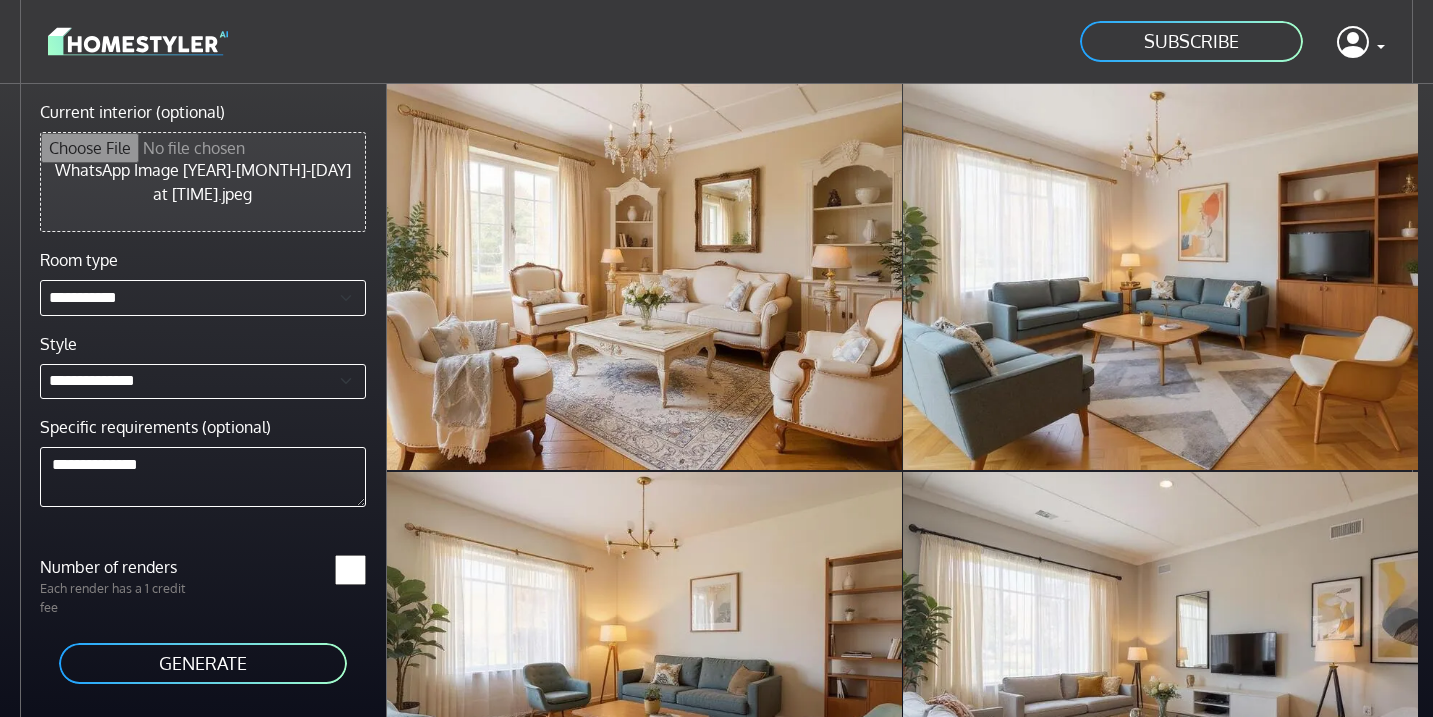 click on "GENERATE" at bounding box center (203, 663) 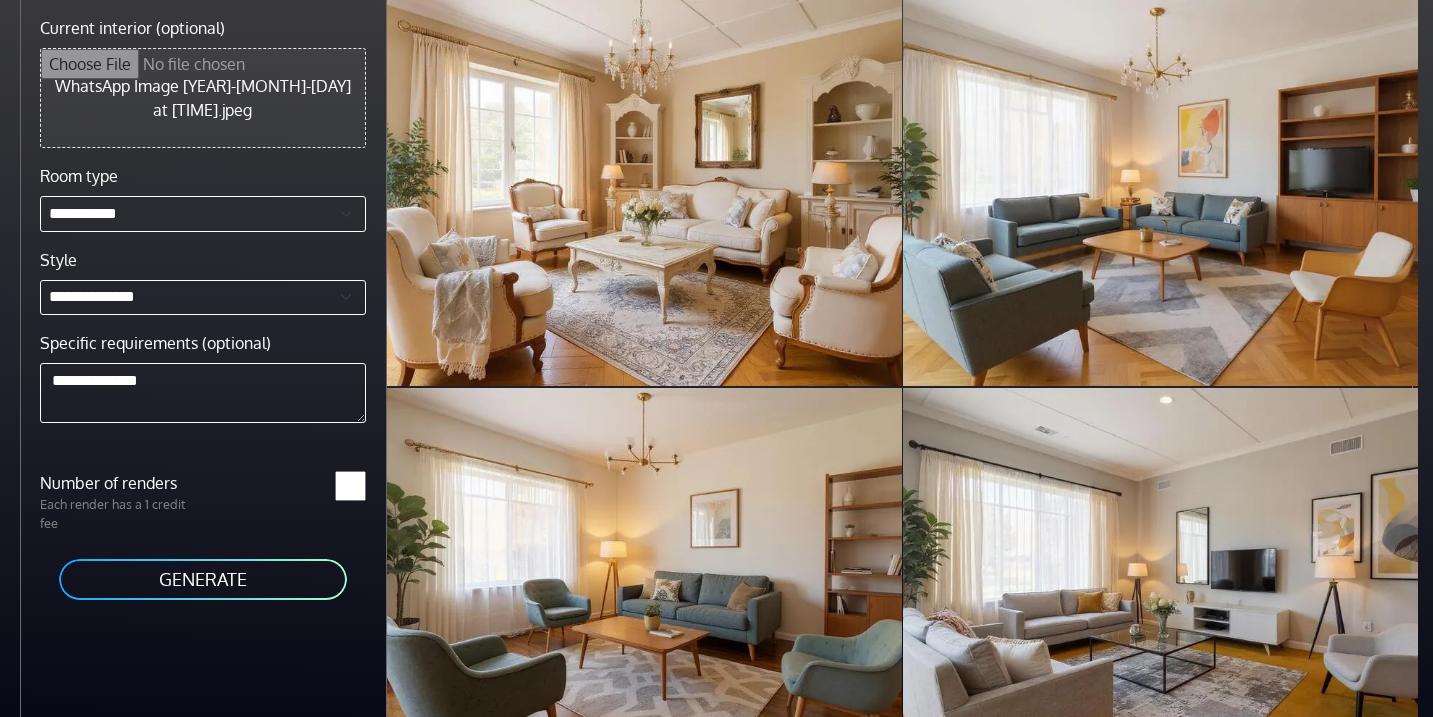 scroll, scrollTop: 158, scrollLeft: 0, axis: vertical 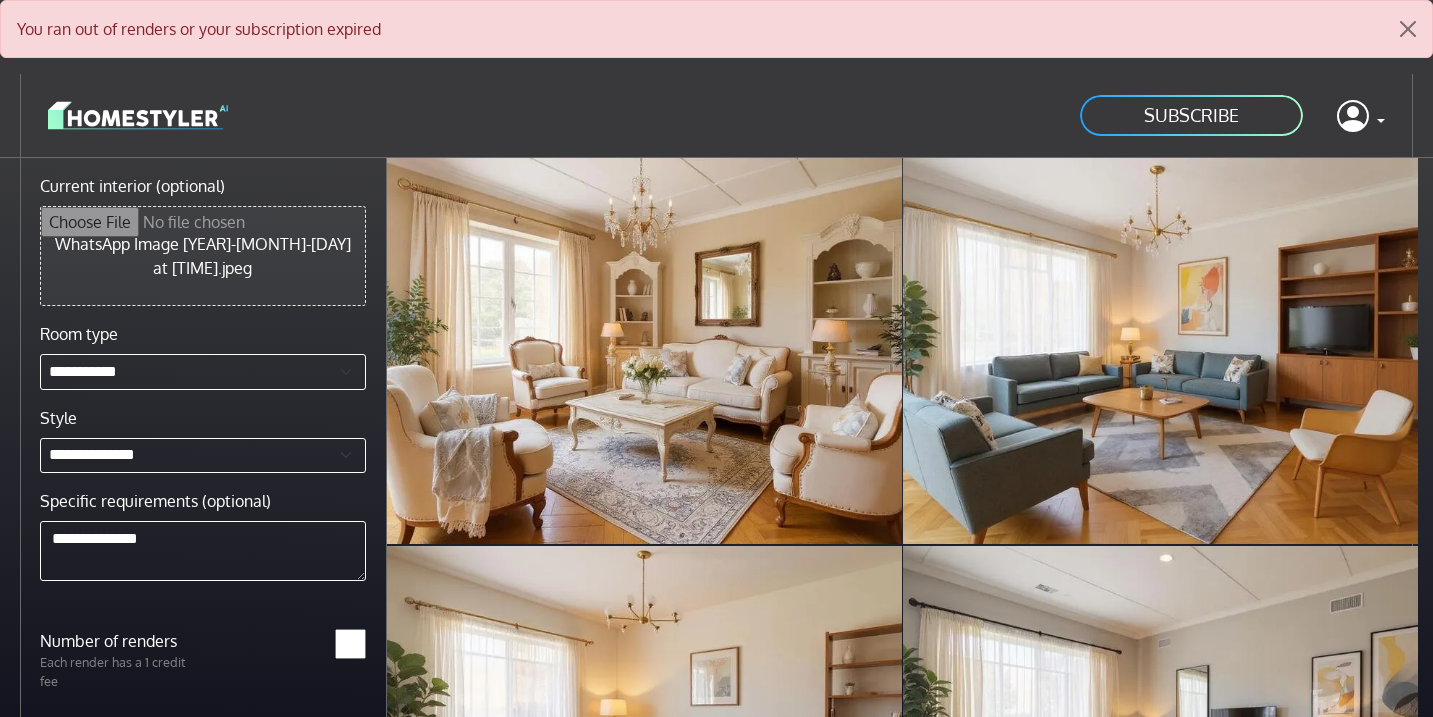 click on "SUBSCRIBE" at bounding box center (1191, 115) 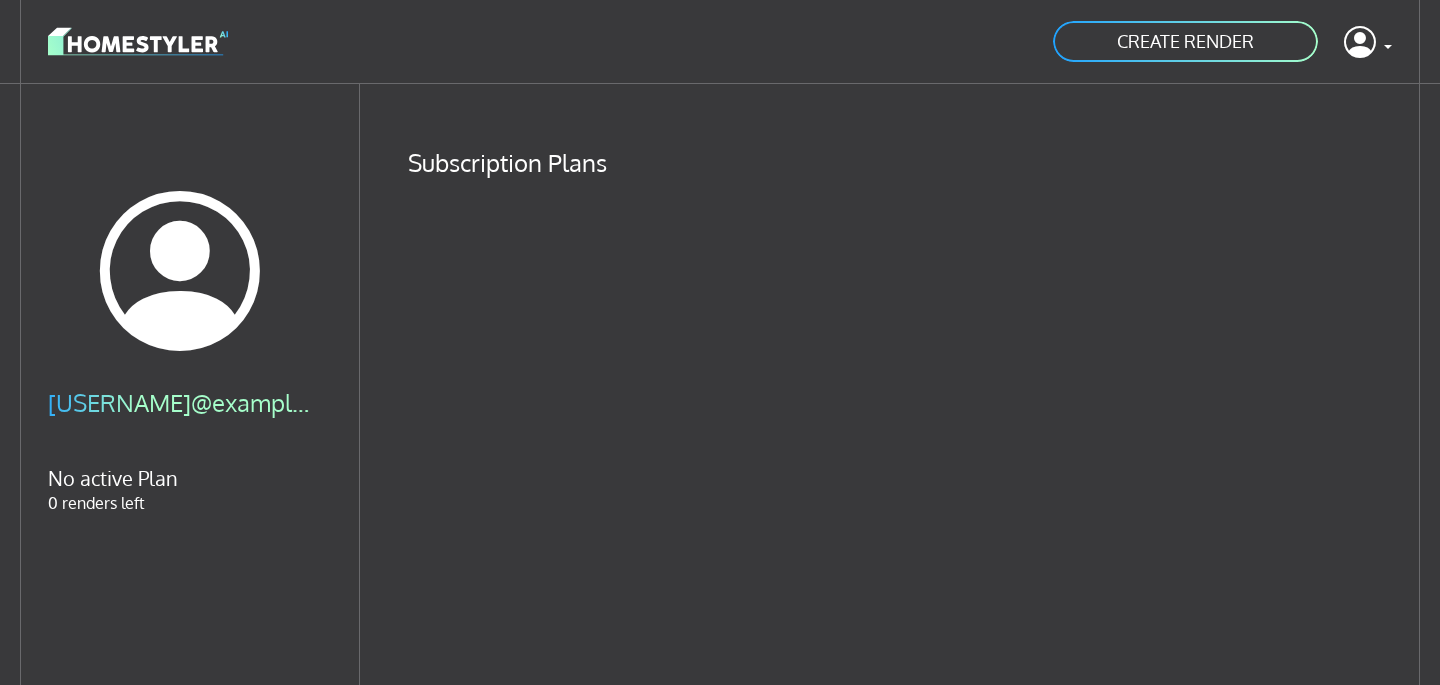 scroll, scrollTop: 0, scrollLeft: 0, axis: both 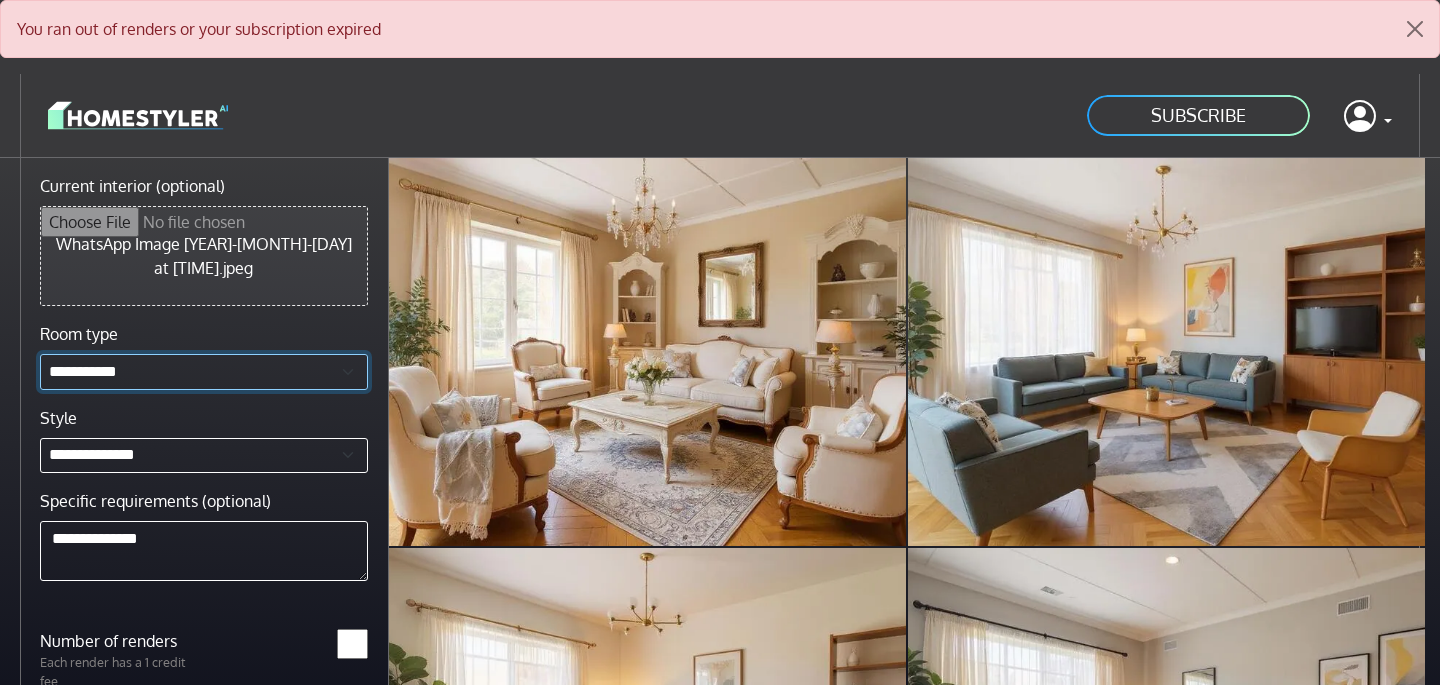select on "********" 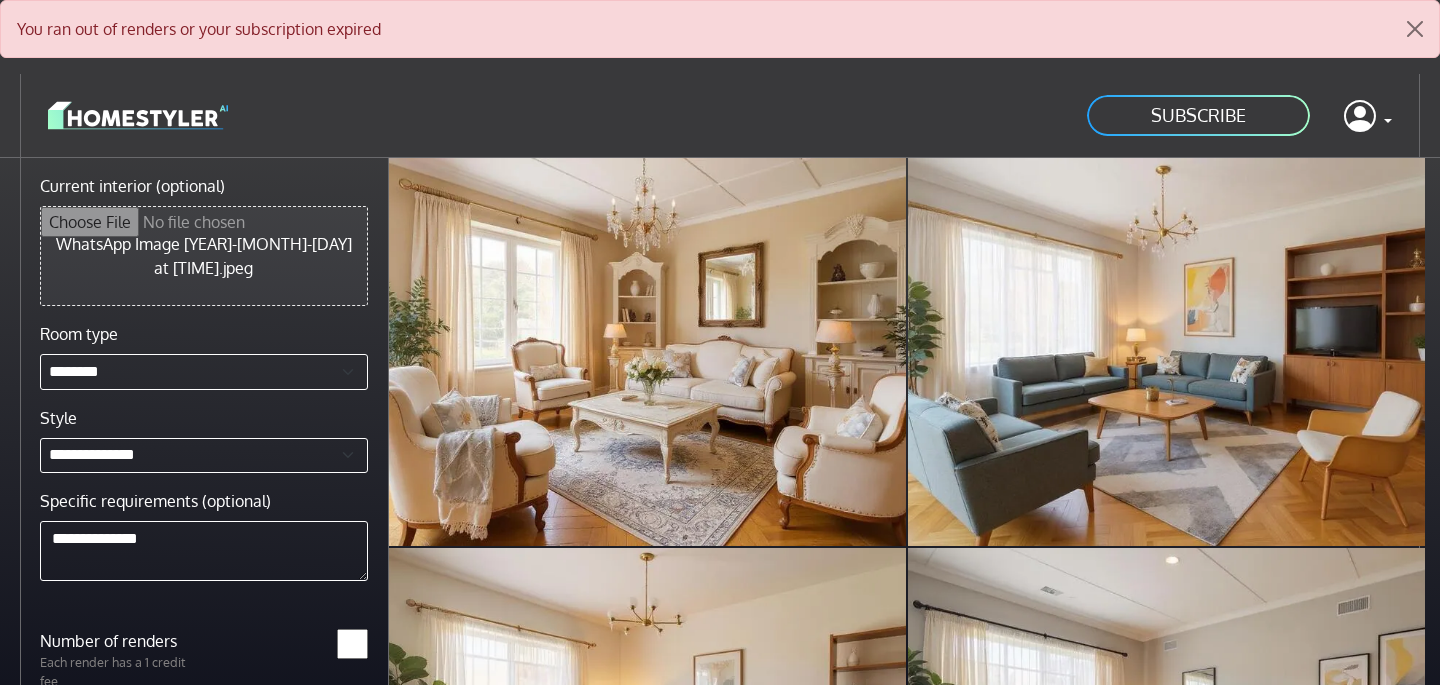 click on "Current interior (optional)" at bounding box center [204, 256] 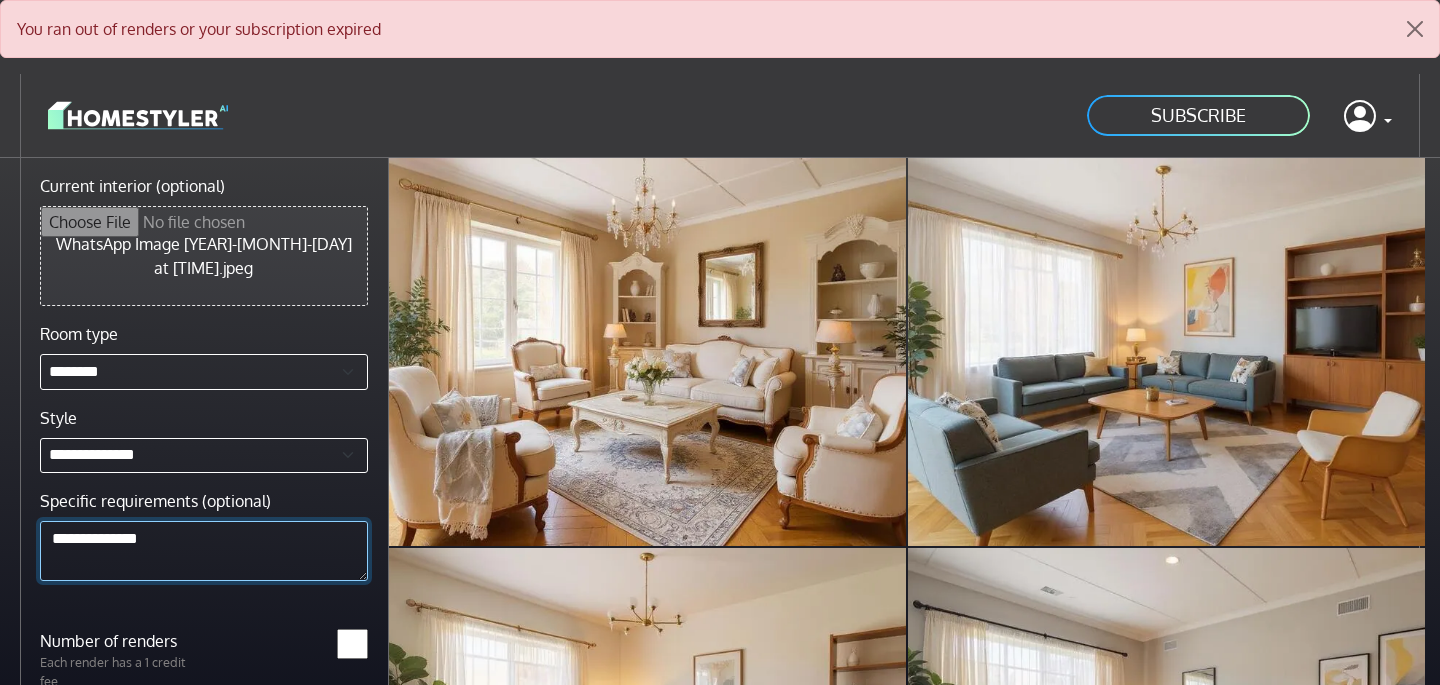 click on "**********" at bounding box center (204, 551) 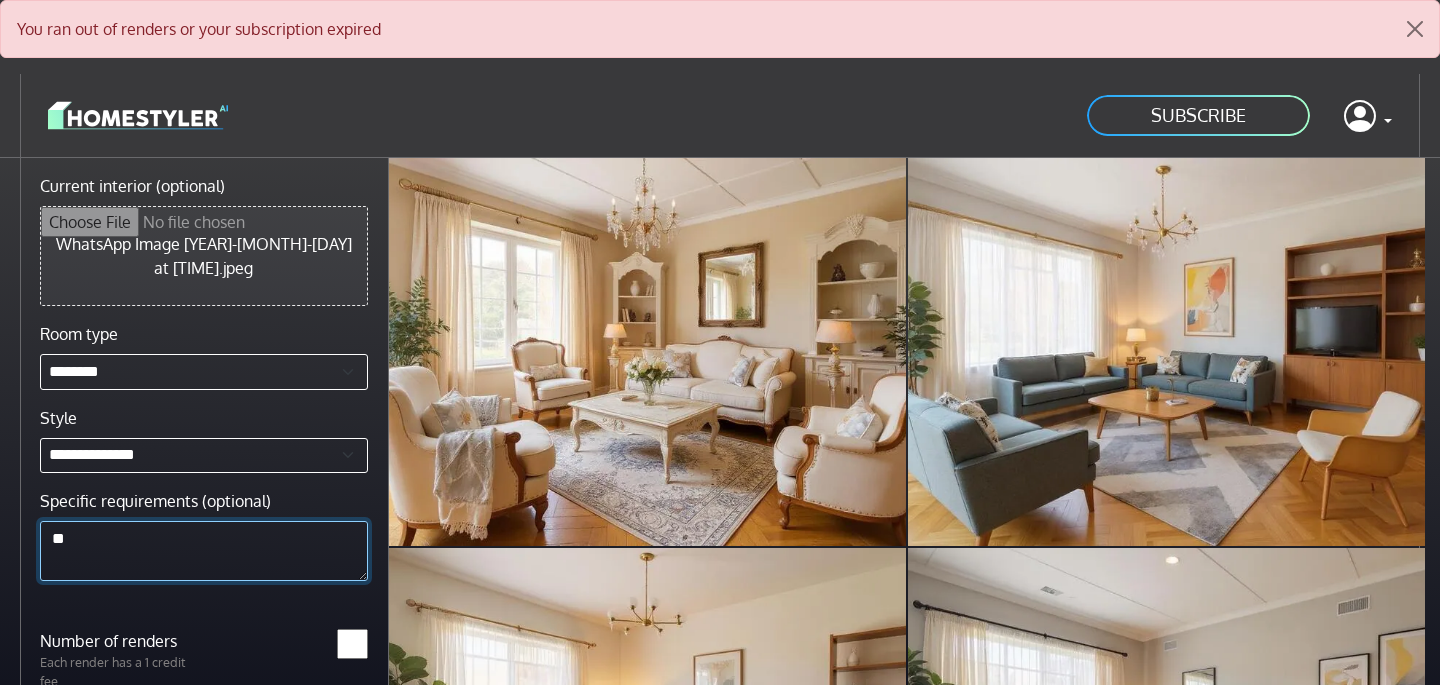 type on "*" 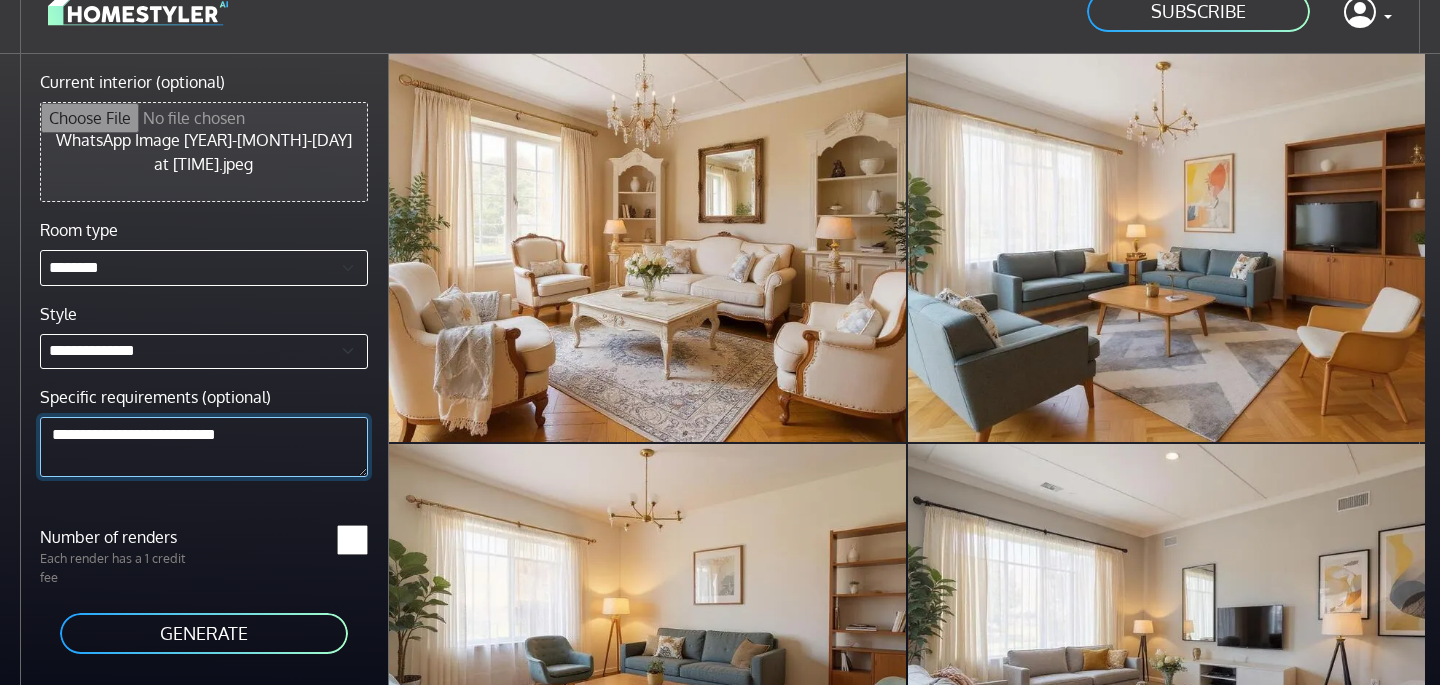 scroll, scrollTop: 107, scrollLeft: 0, axis: vertical 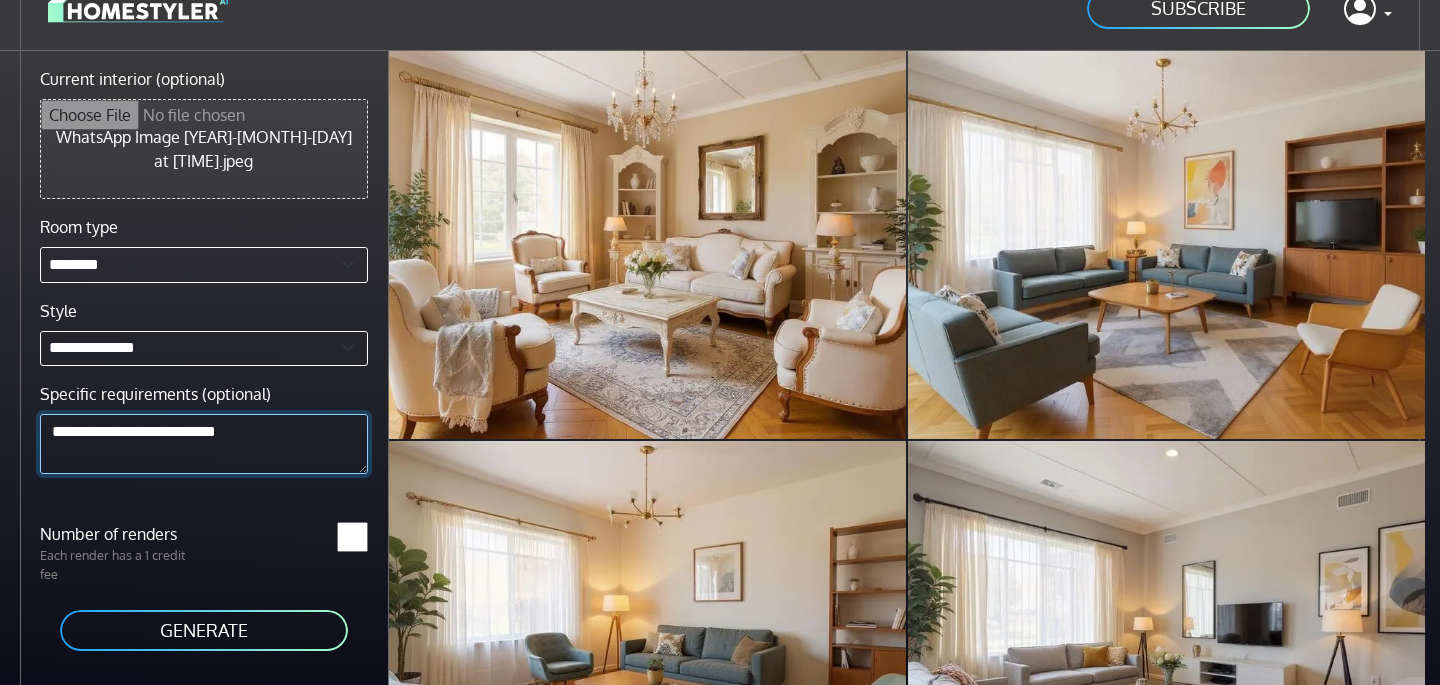 type on "**********" 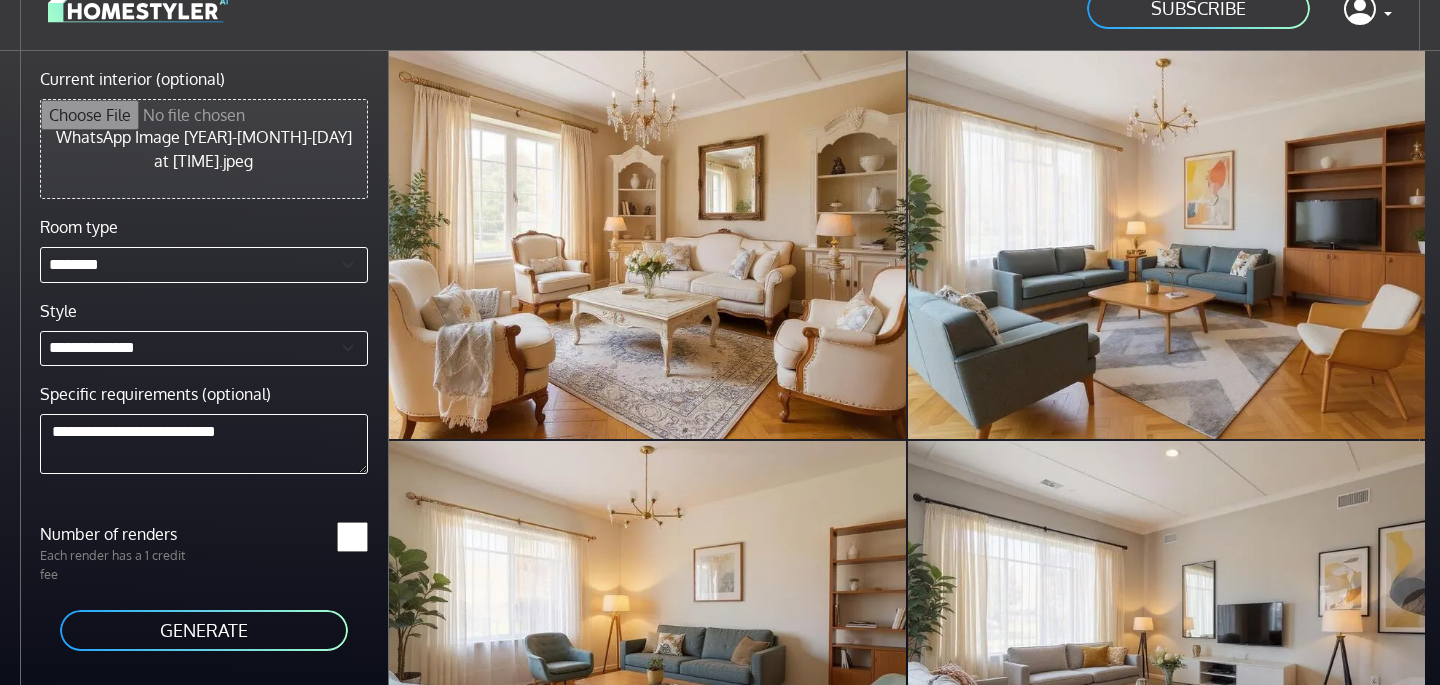 click on "GENERATE" at bounding box center [204, 630] 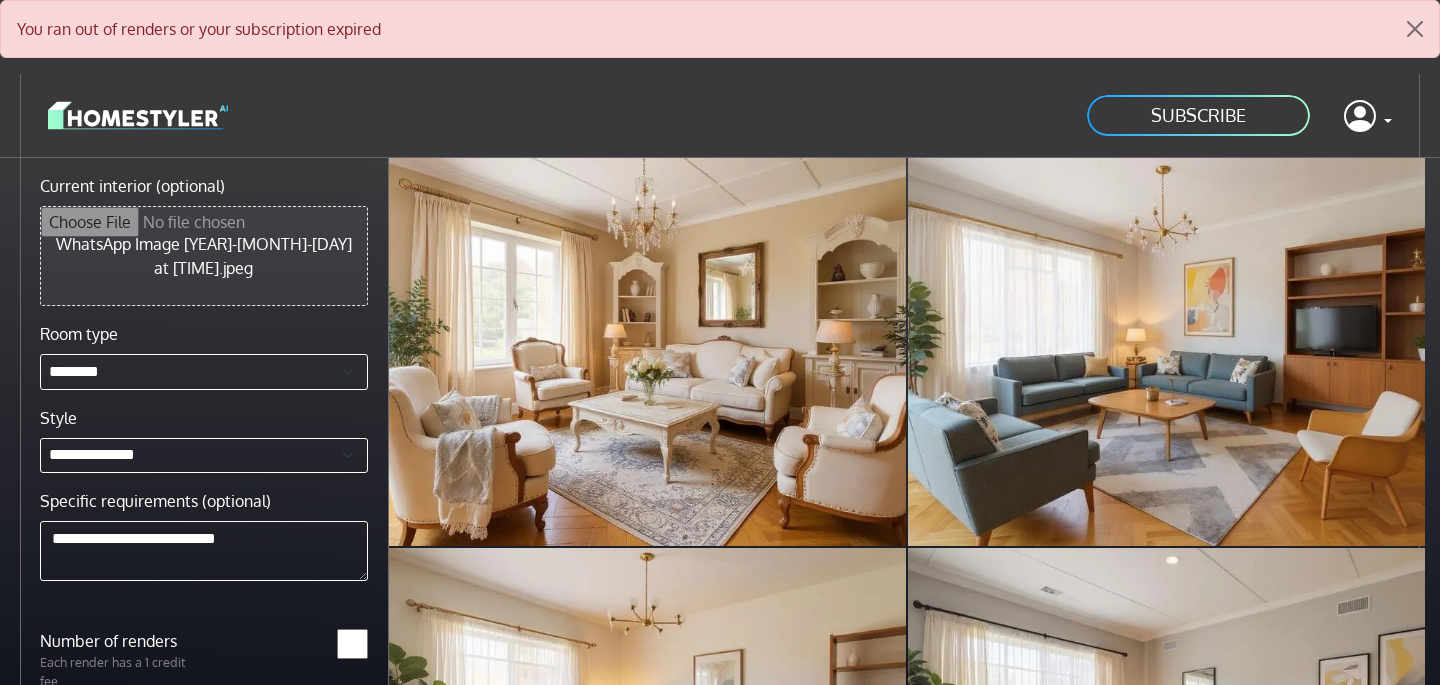 scroll, scrollTop: 0, scrollLeft: 0, axis: both 